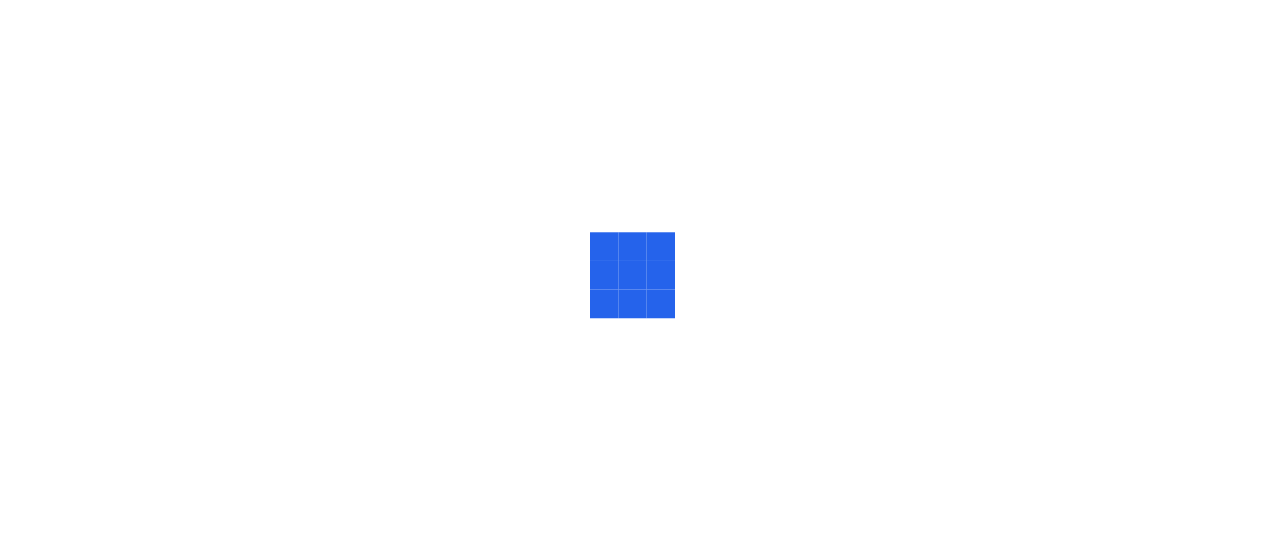 scroll, scrollTop: 0, scrollLeft: 0, axis: both 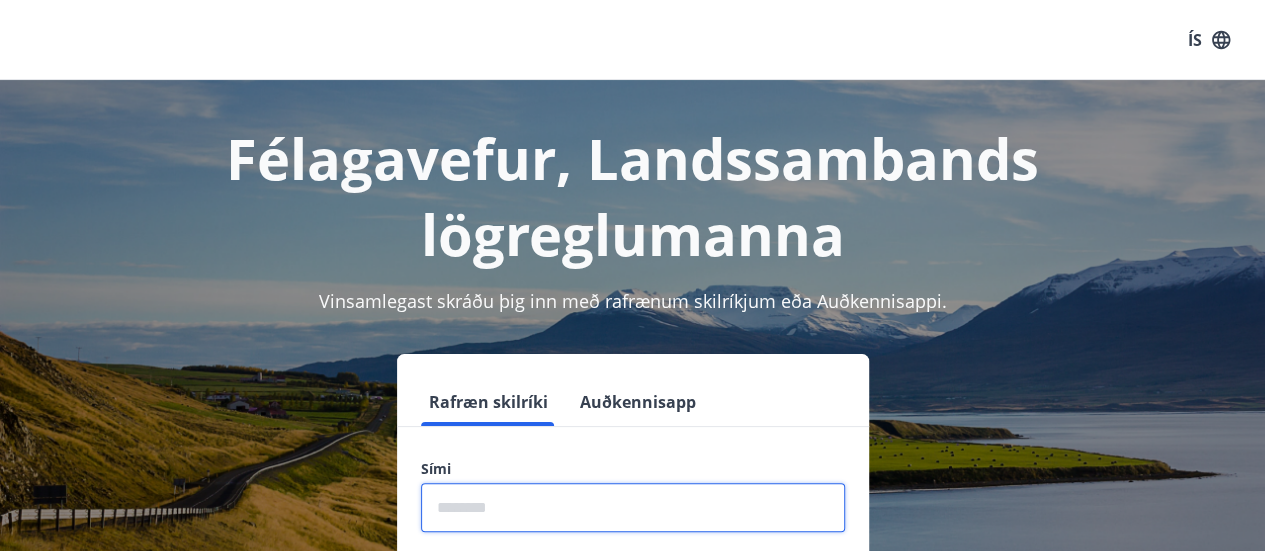 click at bounding box center [633, 507] 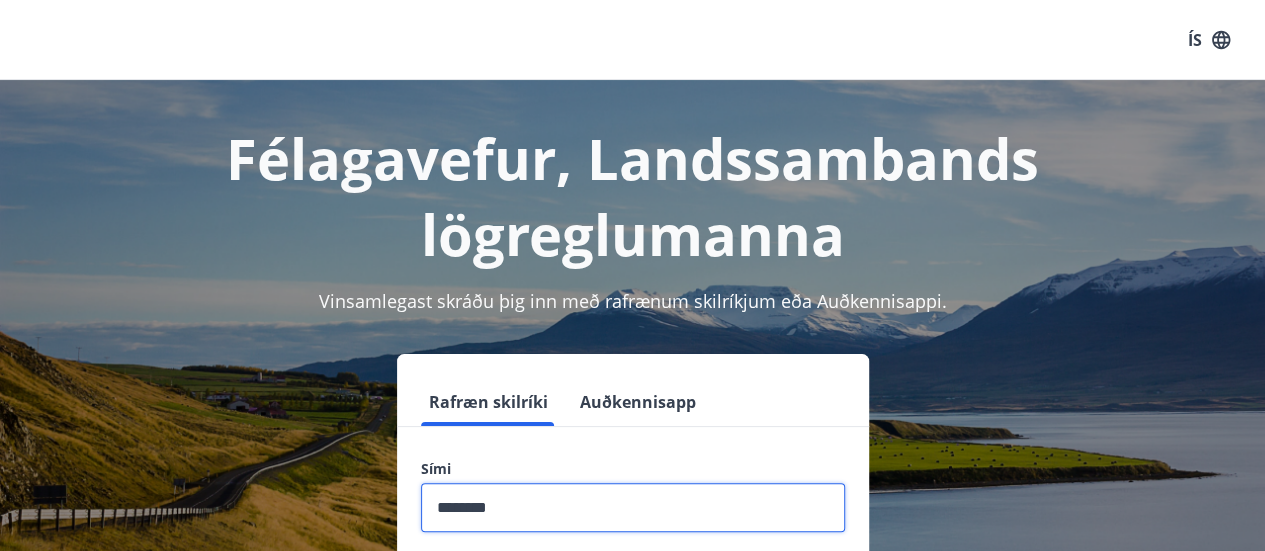 click on "Login" at bounding box center (633, 612) 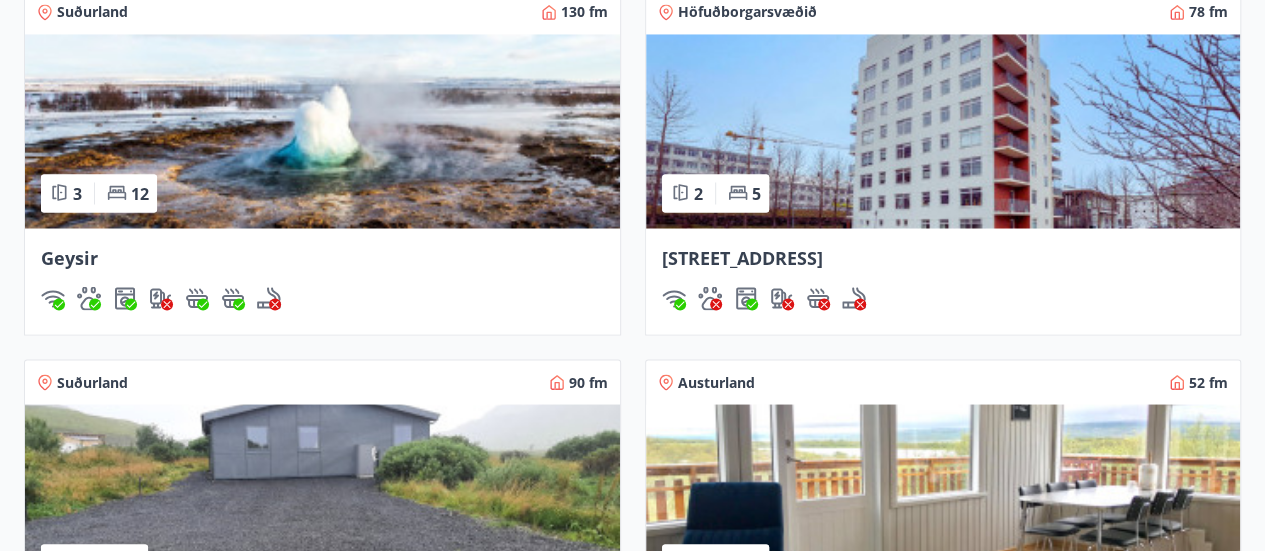 scroll, scrollTop: 1760, scrollLeft: 0, axis: vertical 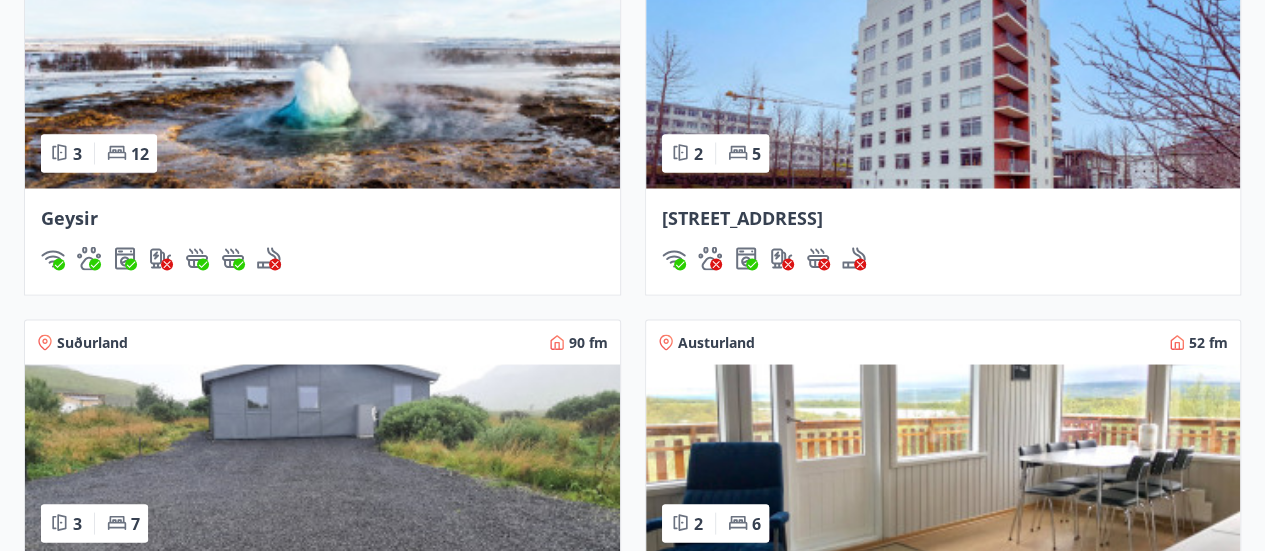 click on "3" at bounding box center [77, 153] 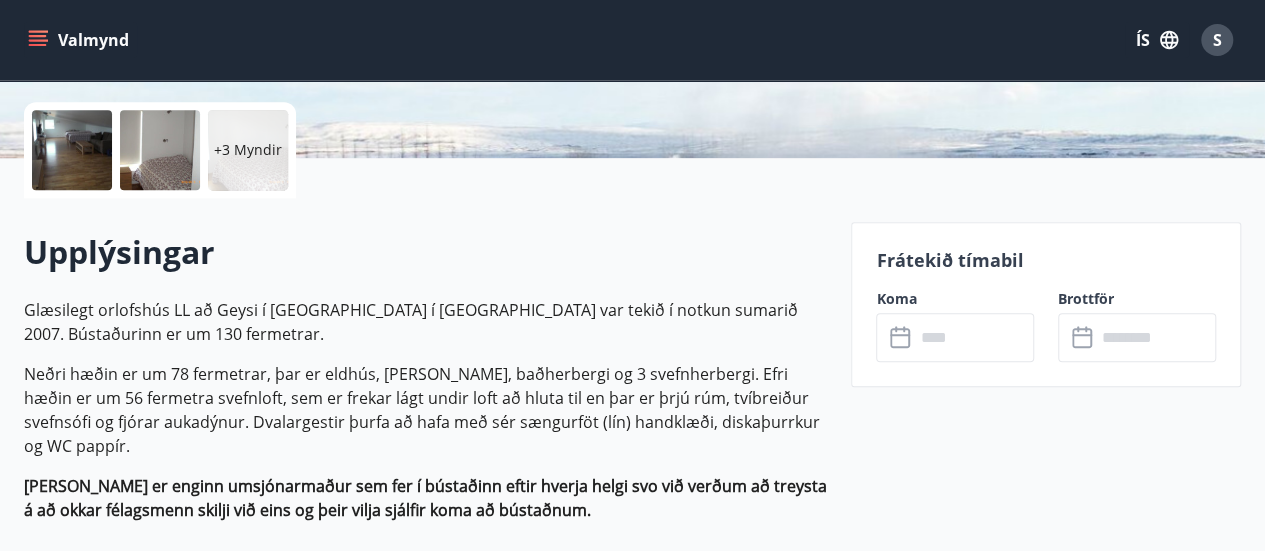 scroll, scrollTop: 640, scrollLeft: 0, axis: vertical 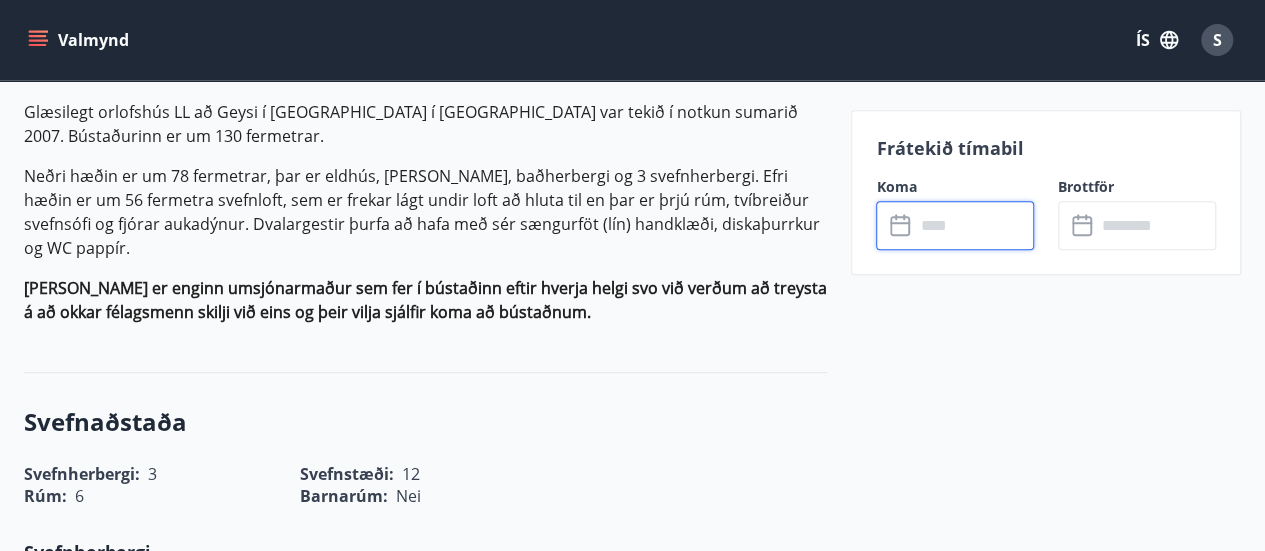 click at bounding box center (974, 225) 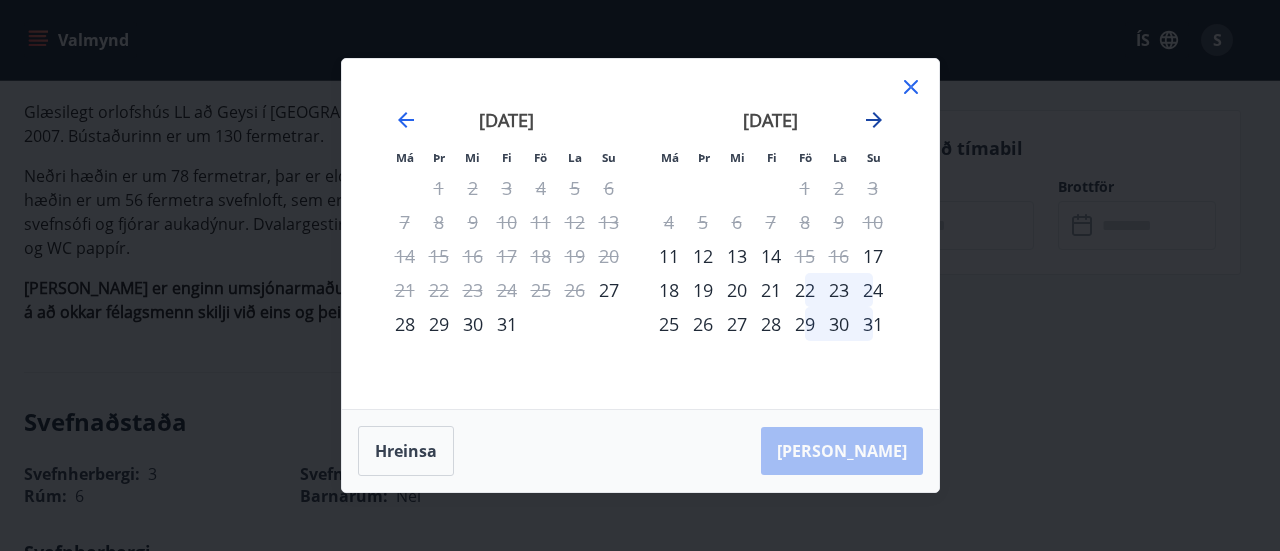 click 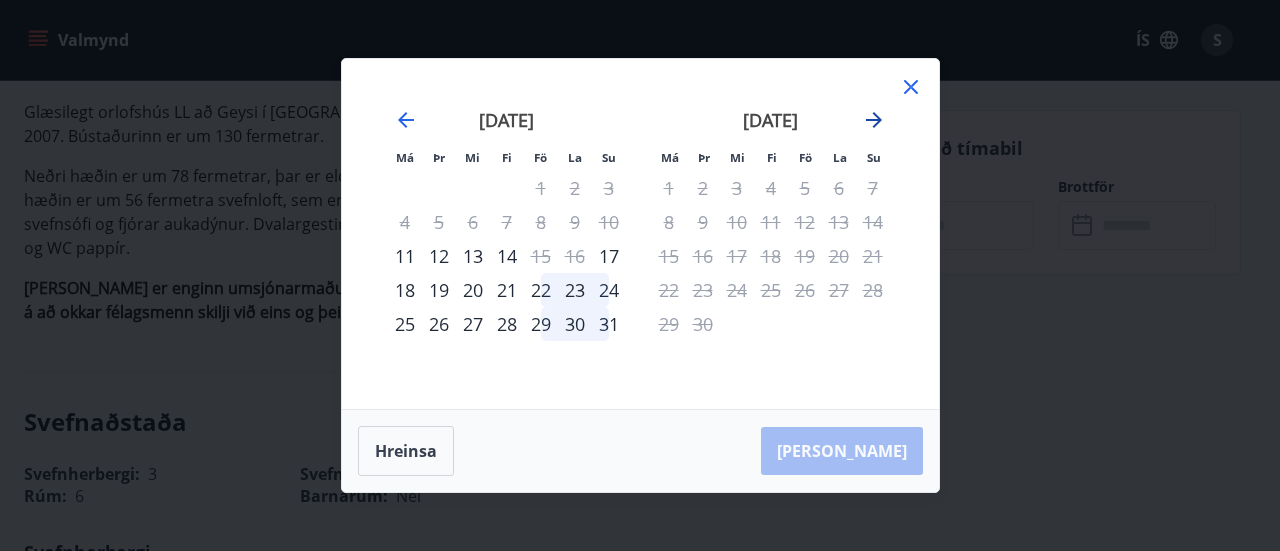 click 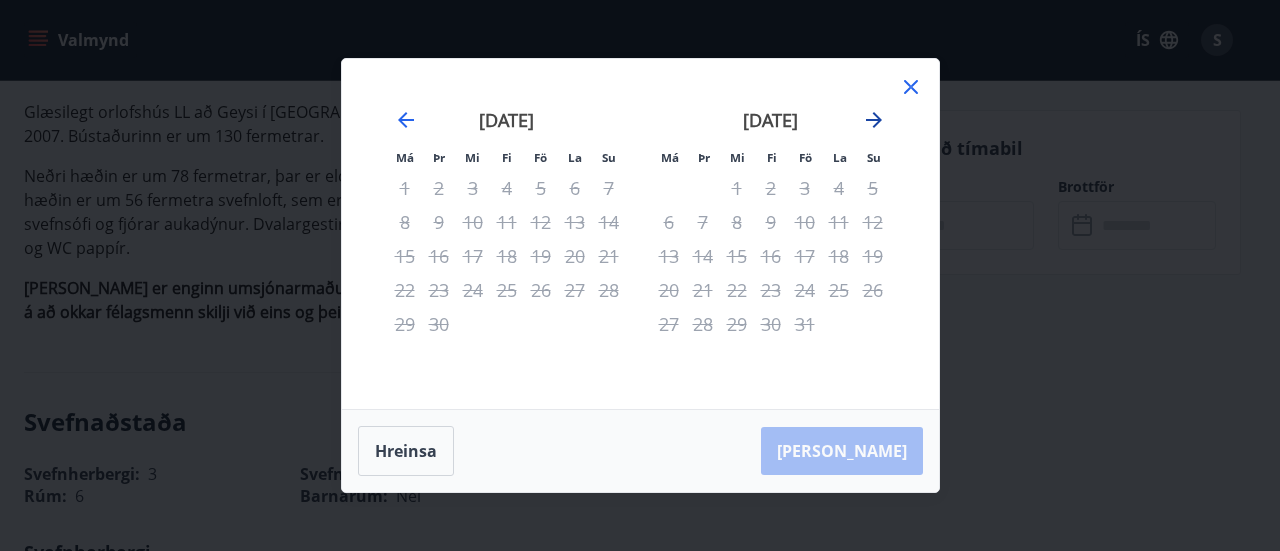 click 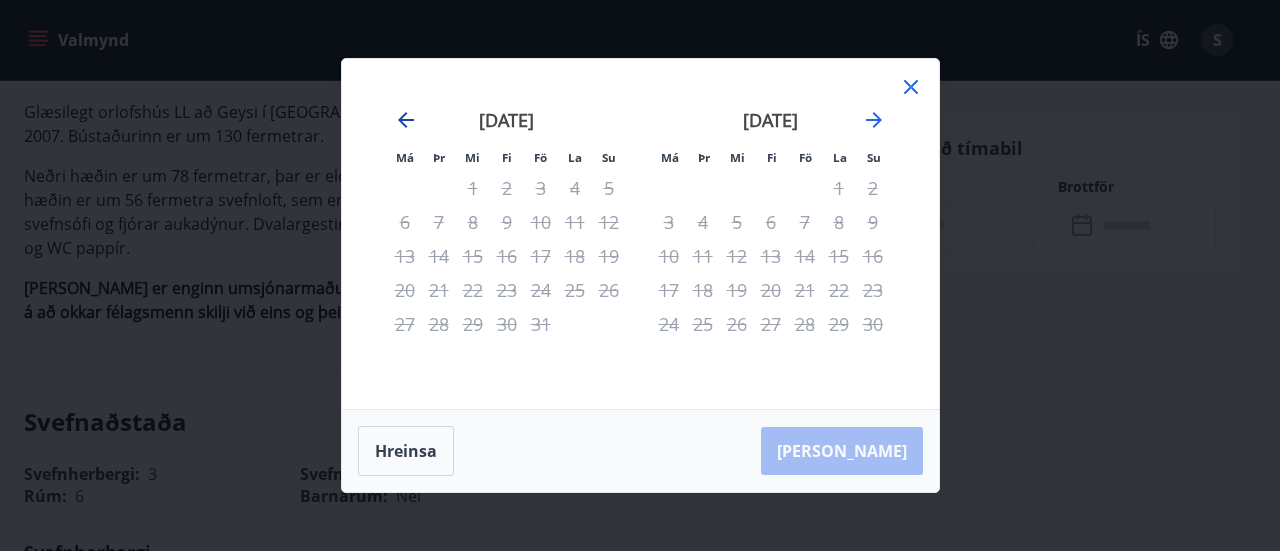 click 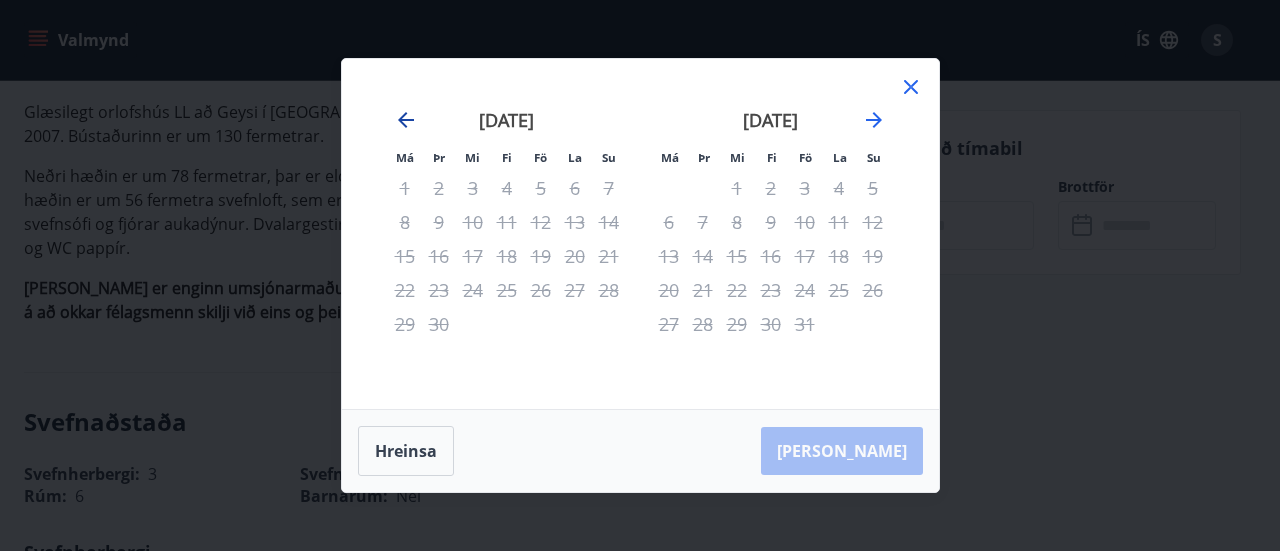 click 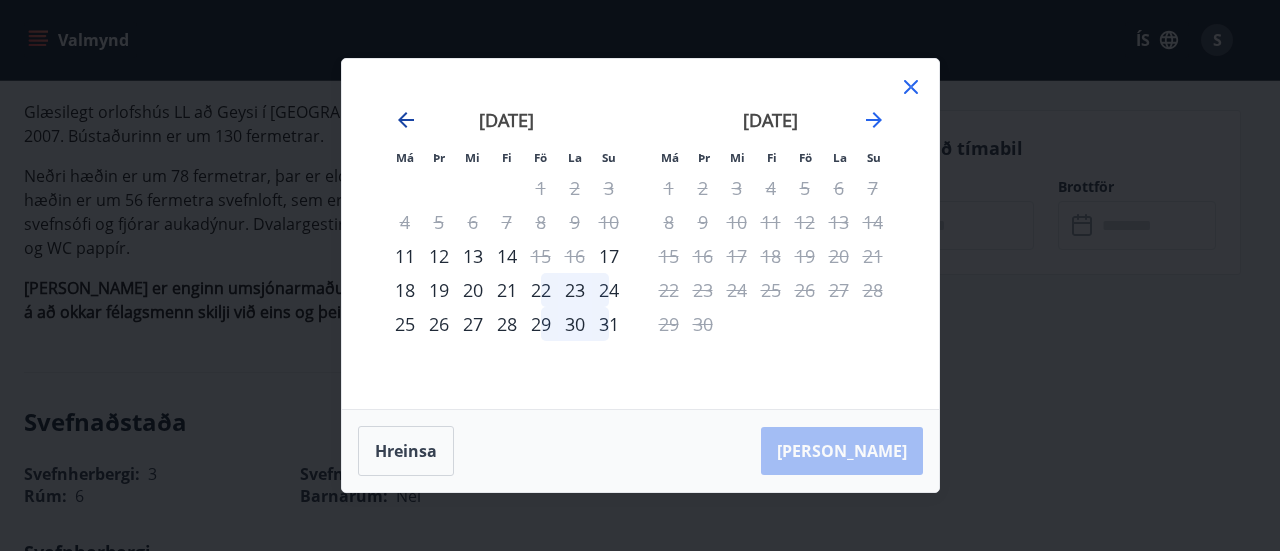 click 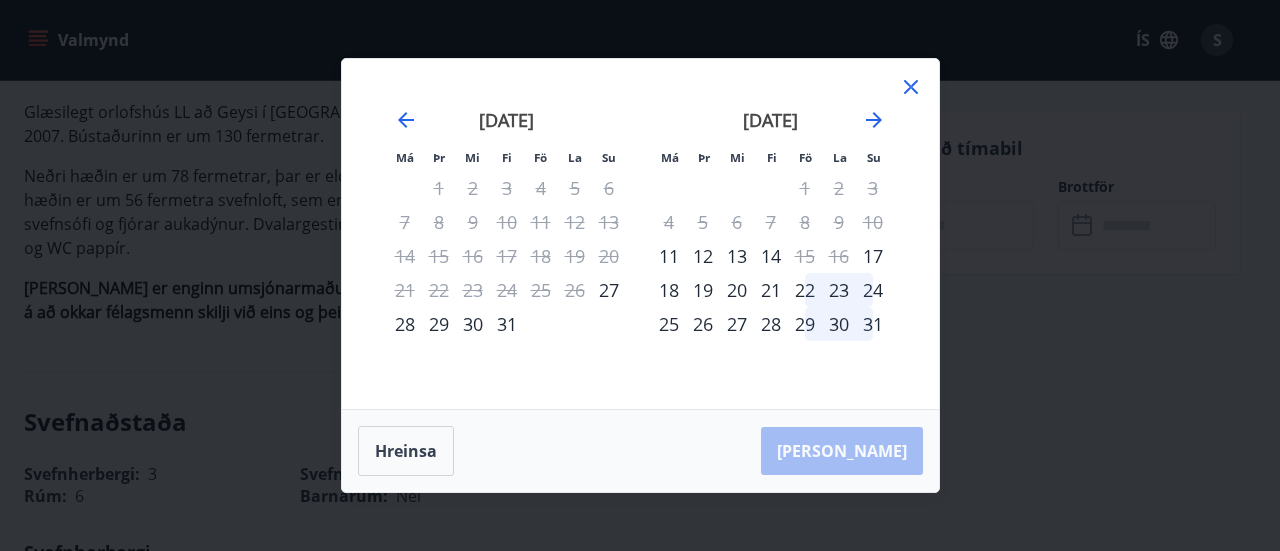 click on "Má Þr Mi Fi Fö La Su Má Þr Mi Fi Fö La Su júní 2025 1 2 3 4 5 6 7 8 9 10 11 12 13 14 15 16 17 18 19 20 21 22 23 24 25 26 27 28 29 30 júlí 2025 1 2 3 4 5 6 7 8 9 10 11 12 13 14 15 16 17 18 19 20 21 22 23 24 25 26 27 28 29 30 31 ágúst 2025 1 2 3 4 5 6 7 8 9 10 11 12 13 14 15 16 17 18 19 20 21 22 23 24 25 26 27 28 29 30 31 september 2025 1 2 3 4 5 6 7 8 9 10 11 12 13 14 15 16 17 18 19 20 21 22 23 24 25 26 27 28 29 30 Hreinsa Taka Frá" at bounding box center [640, 275] 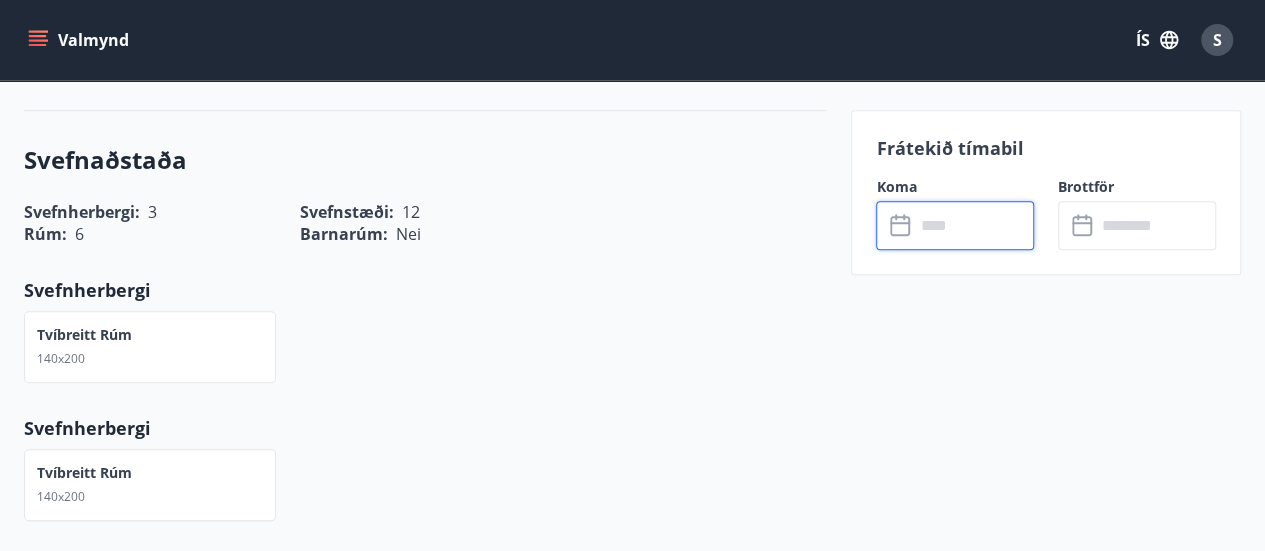 scroll, scrollTop: 840, scrollLeft: 0, axis: vertical 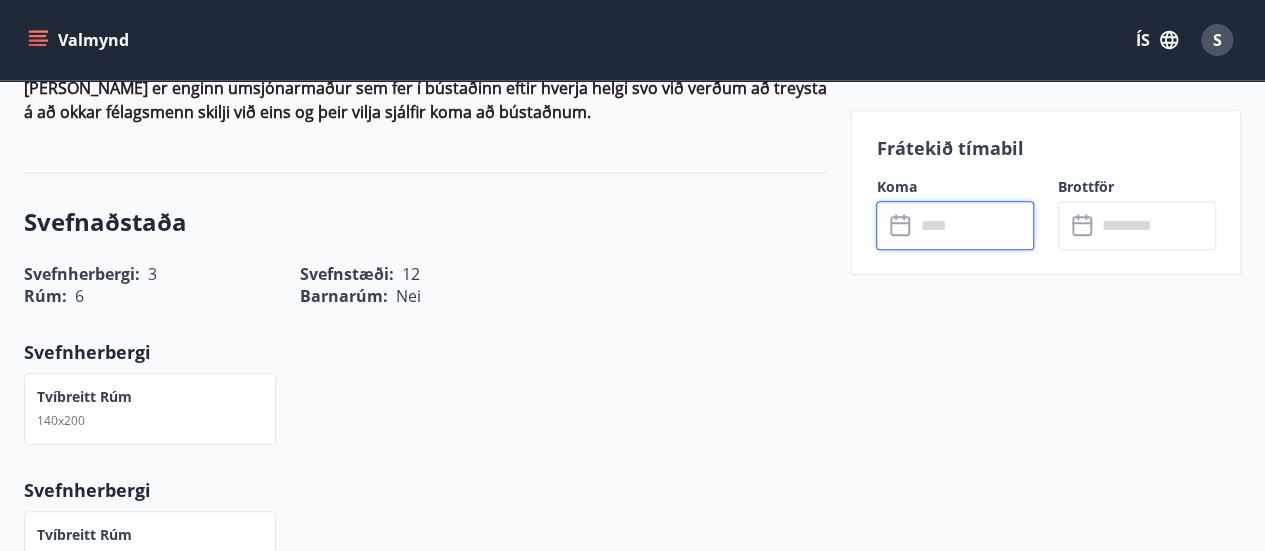 click at bounding box center [974, 225] 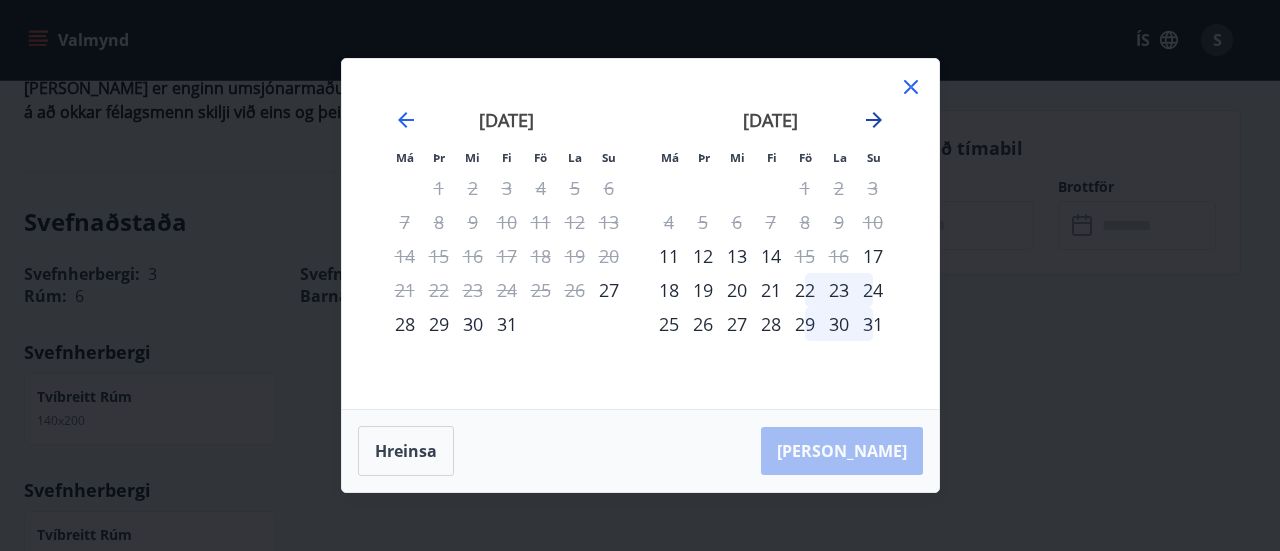 click 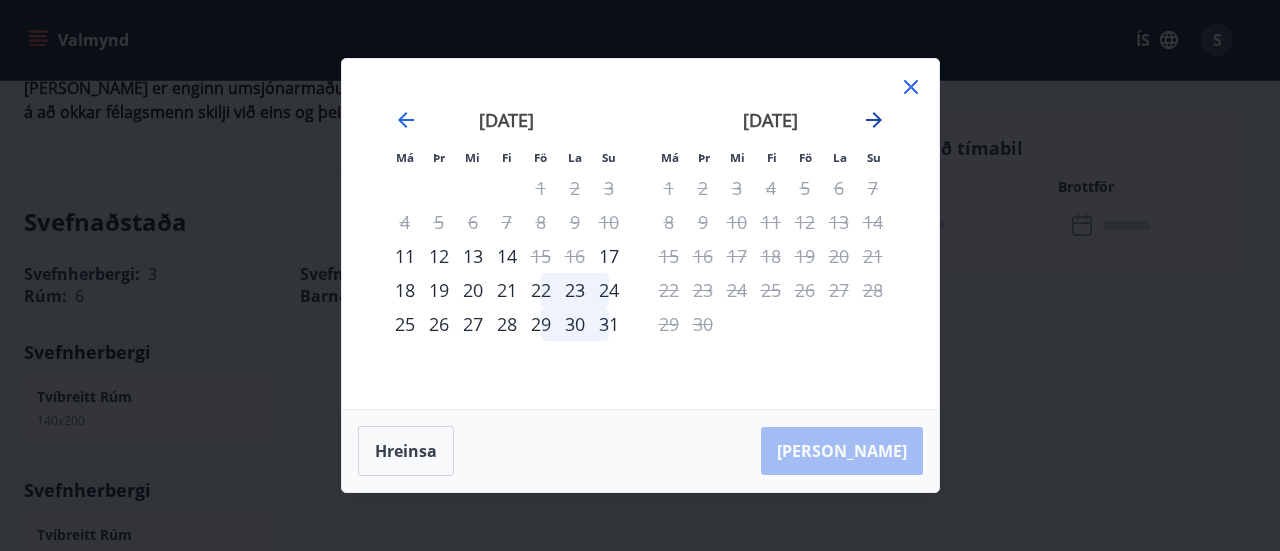 click 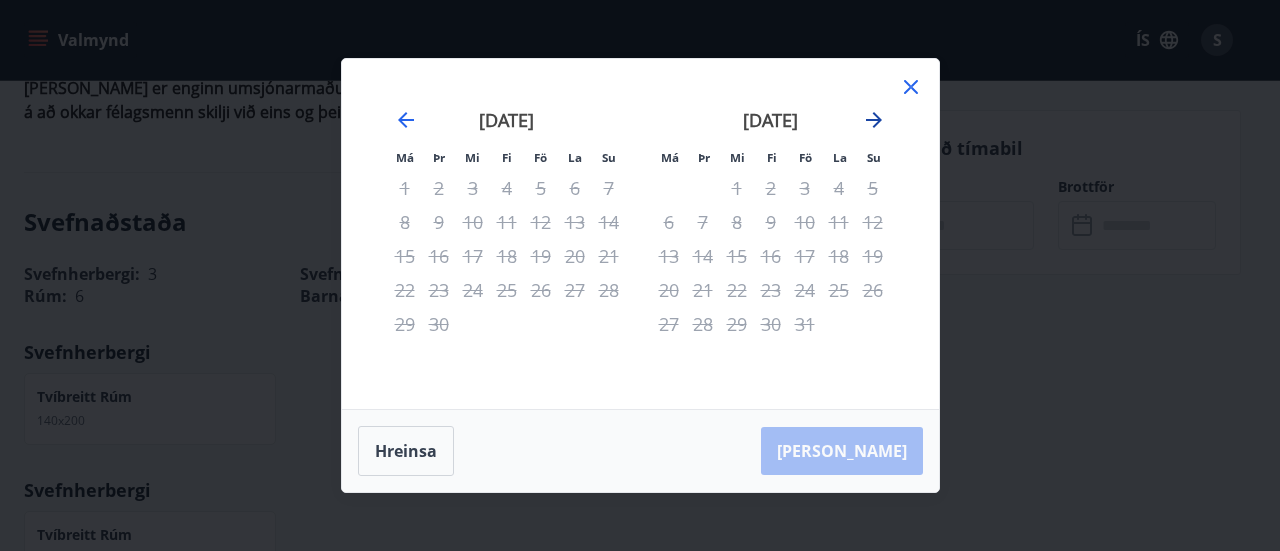 click 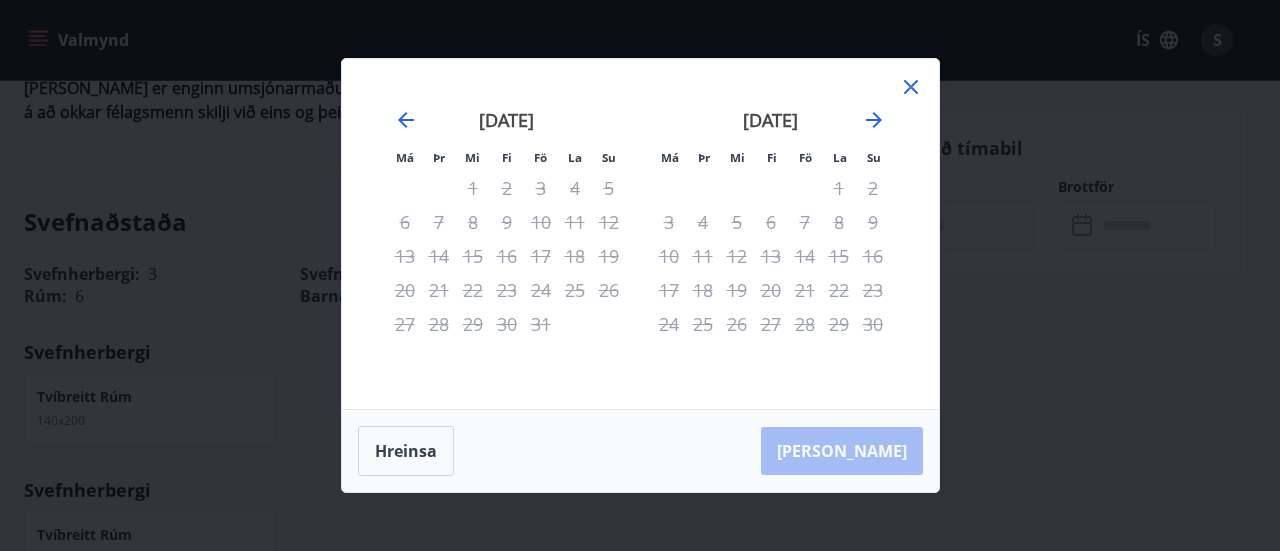 click 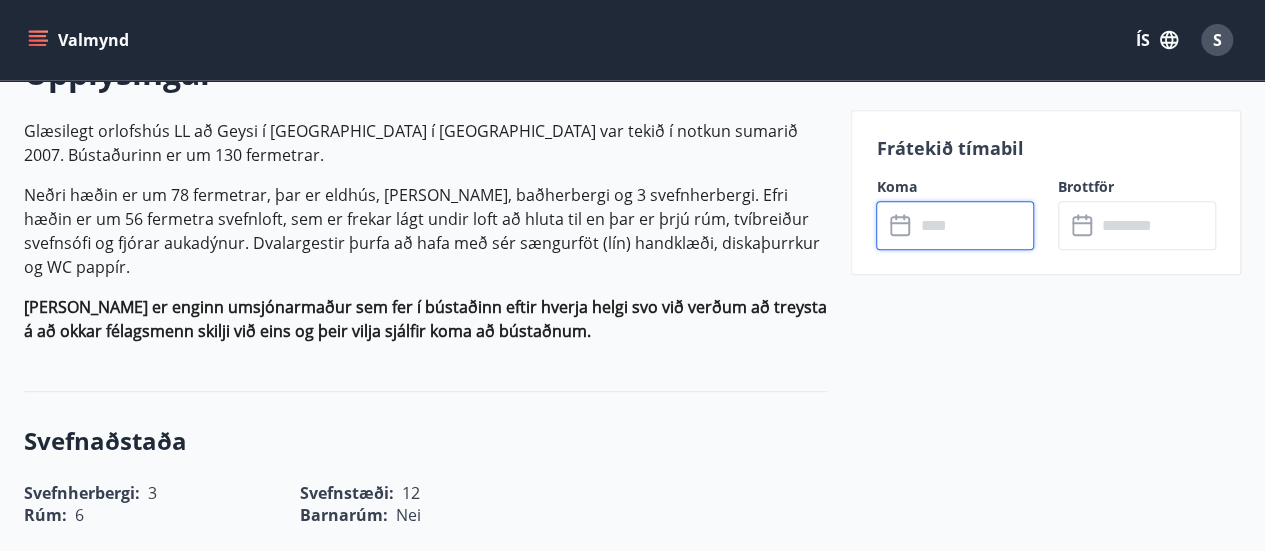 scroll, scrollTop: 440, scrollLeft: 0, axis: vertical 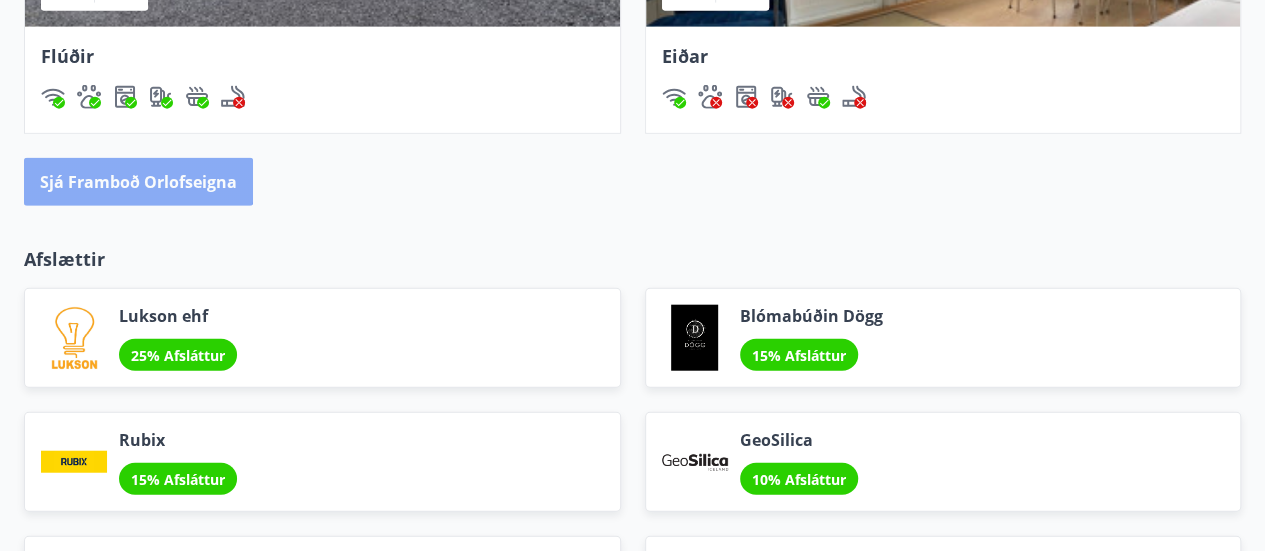 click on "Sjá framboð orlofseigna" at bounding box center [138, 182] 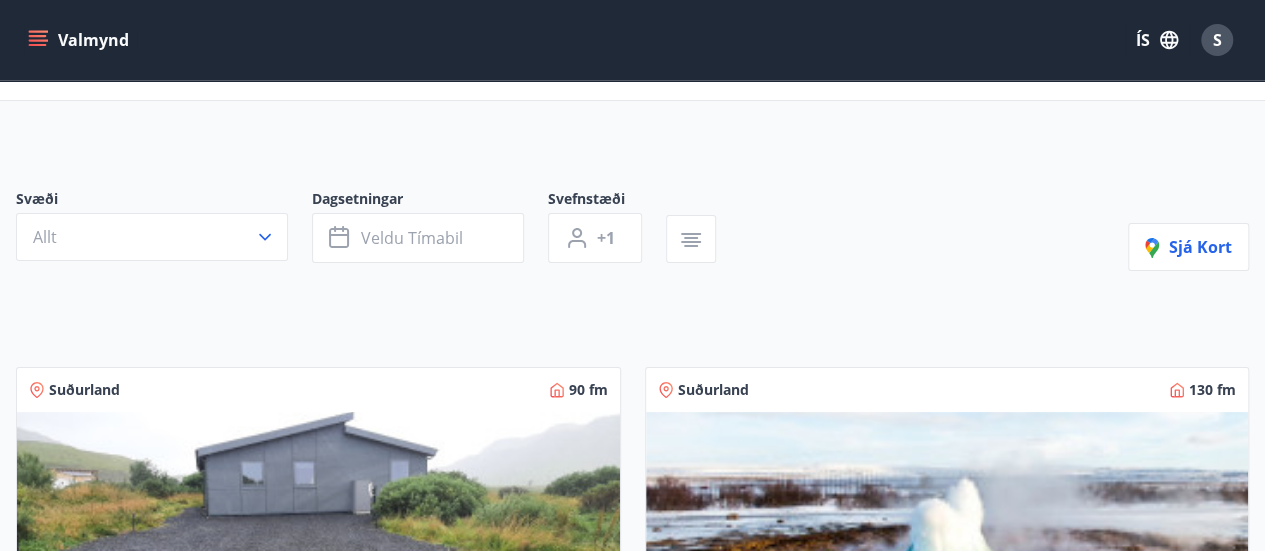 scroll, scrollTop: 80, scrollLeft: 0, axis: vertical 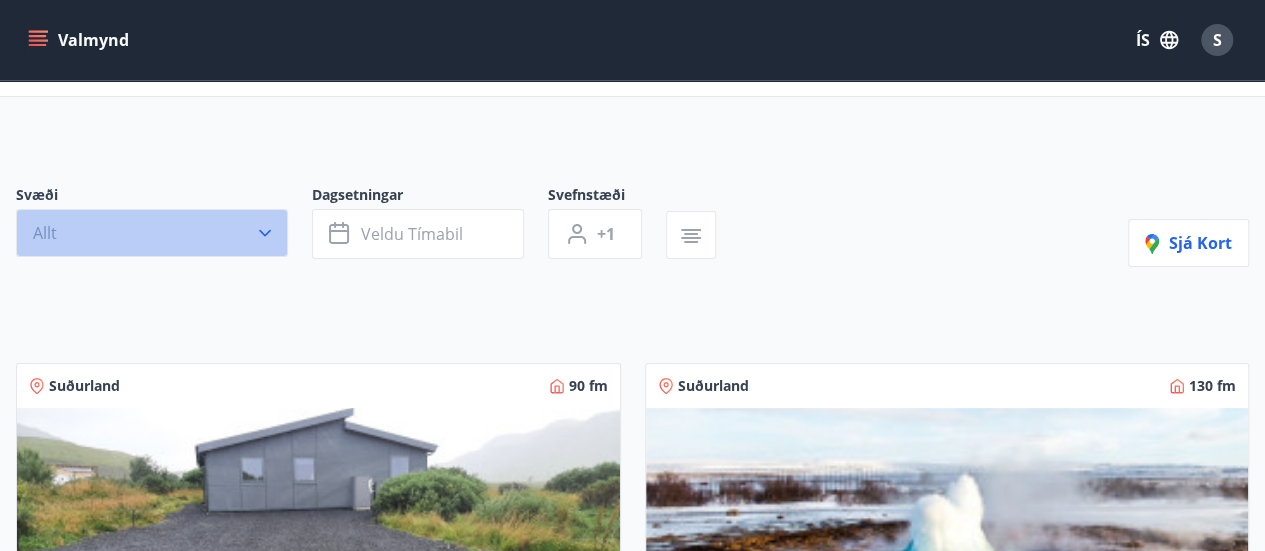 click 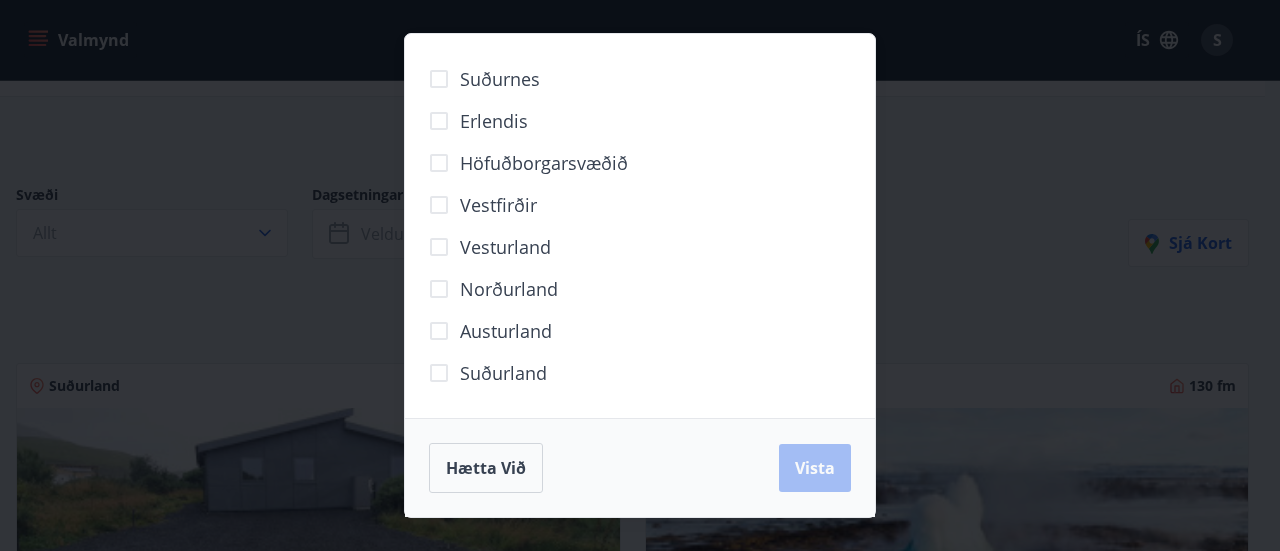 click on "Suðurnes Erlendis Höfuðborgarsvæðið Vestfirðir Vesturland Norðurland Austurland Suðurland Hætta við Vista" at bounding box center [640, 275] 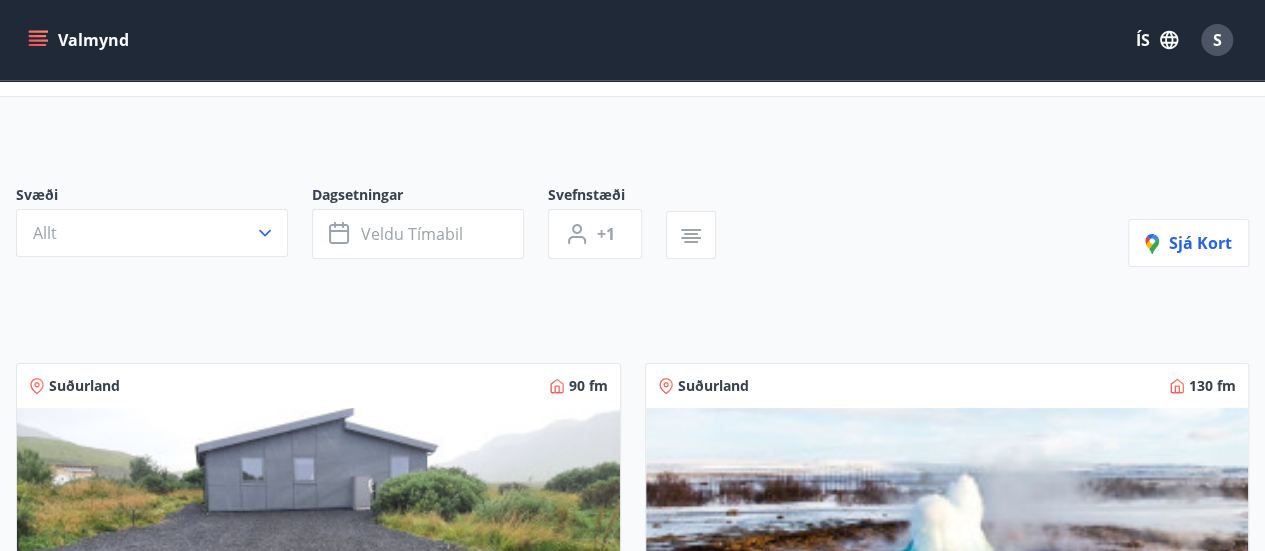 type 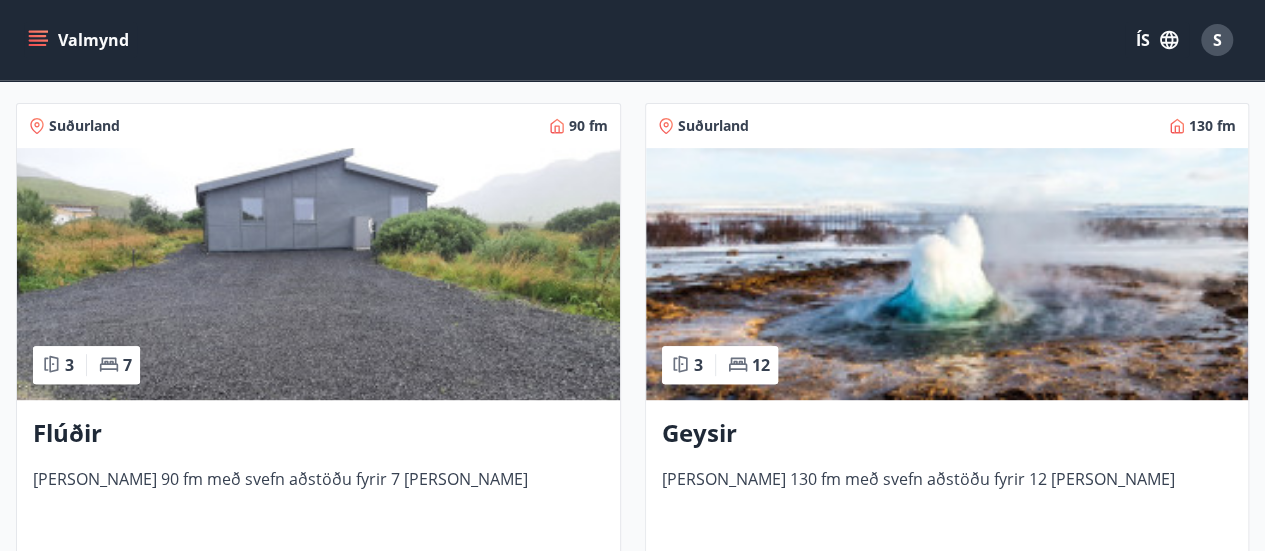 scroll, scrollTop: 360, scrollLeft: 0, axis: vertical 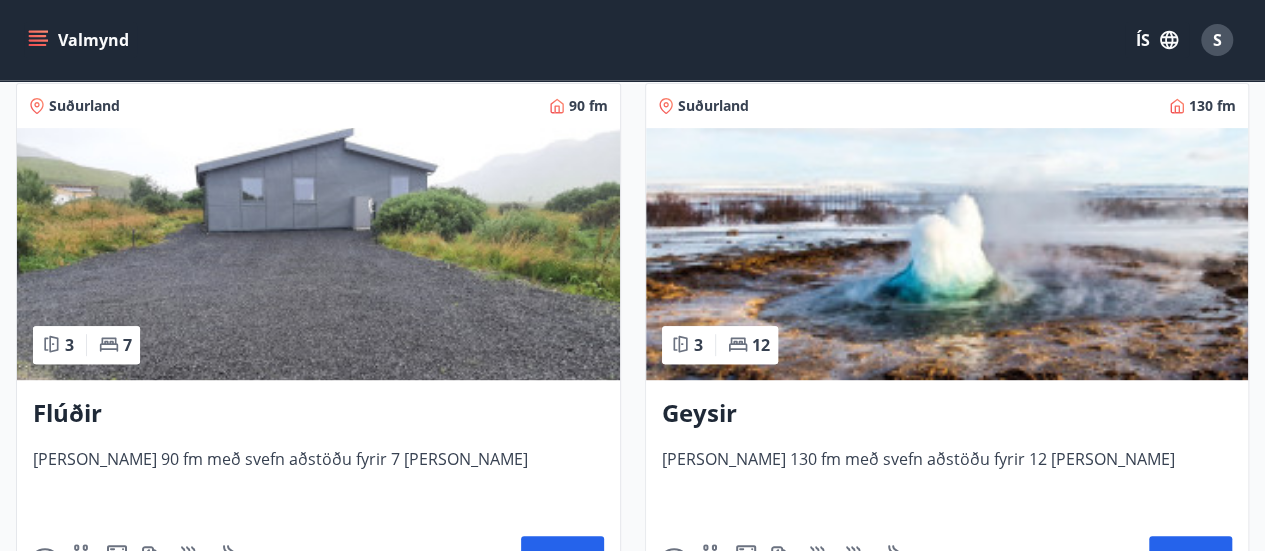 click at bounding box center [318, 254] 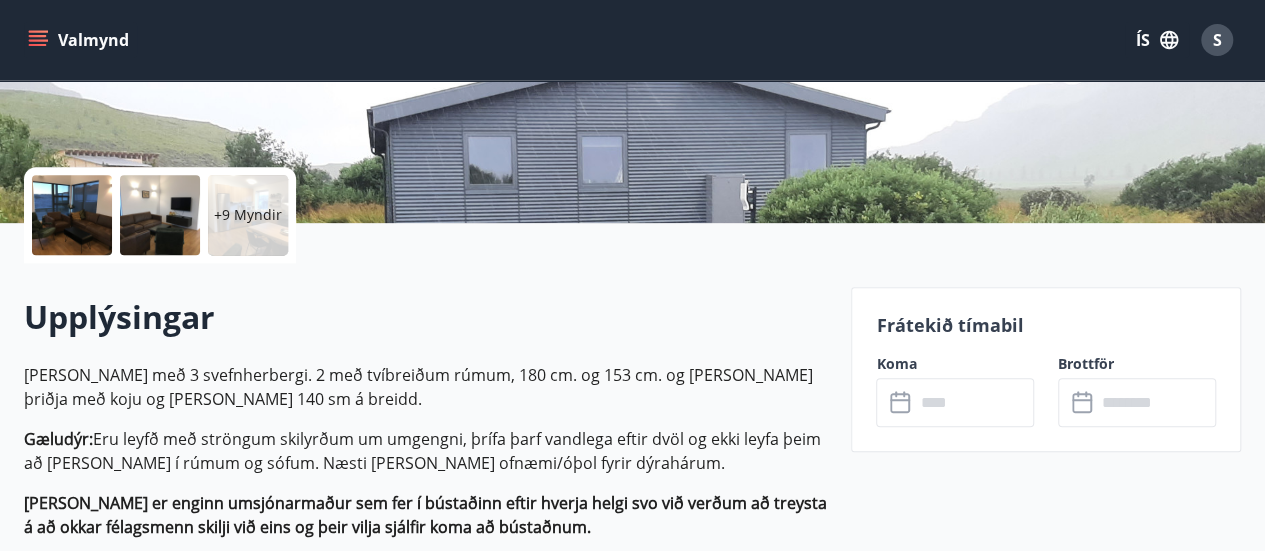 scroll, scrollTop: 480, scrollLeft: 0, axis: vertical 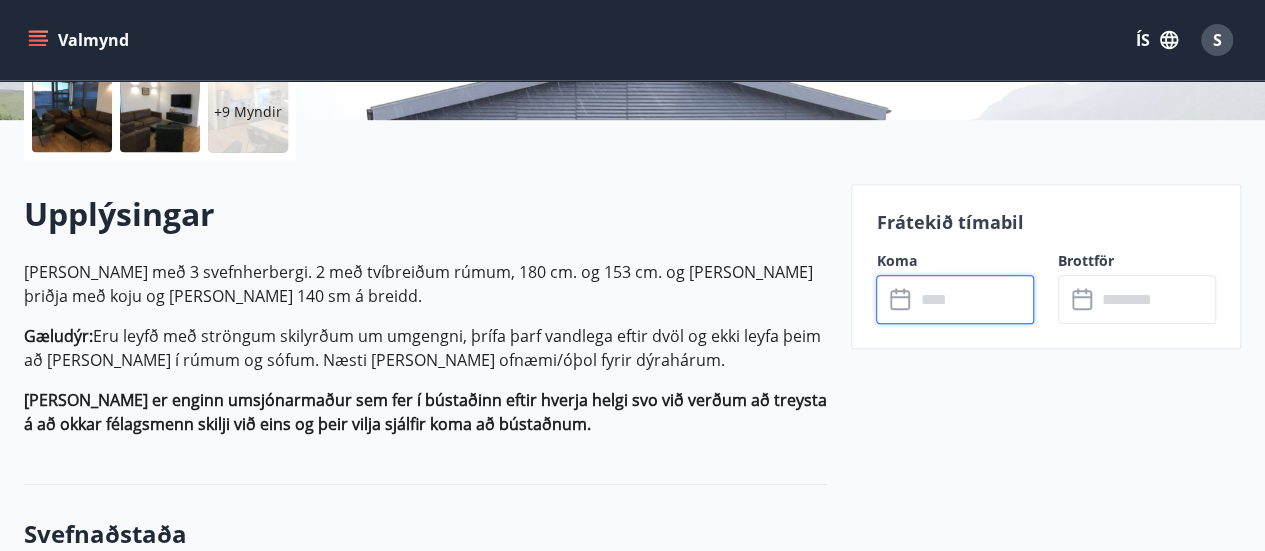click at bounding box center [974, 299] 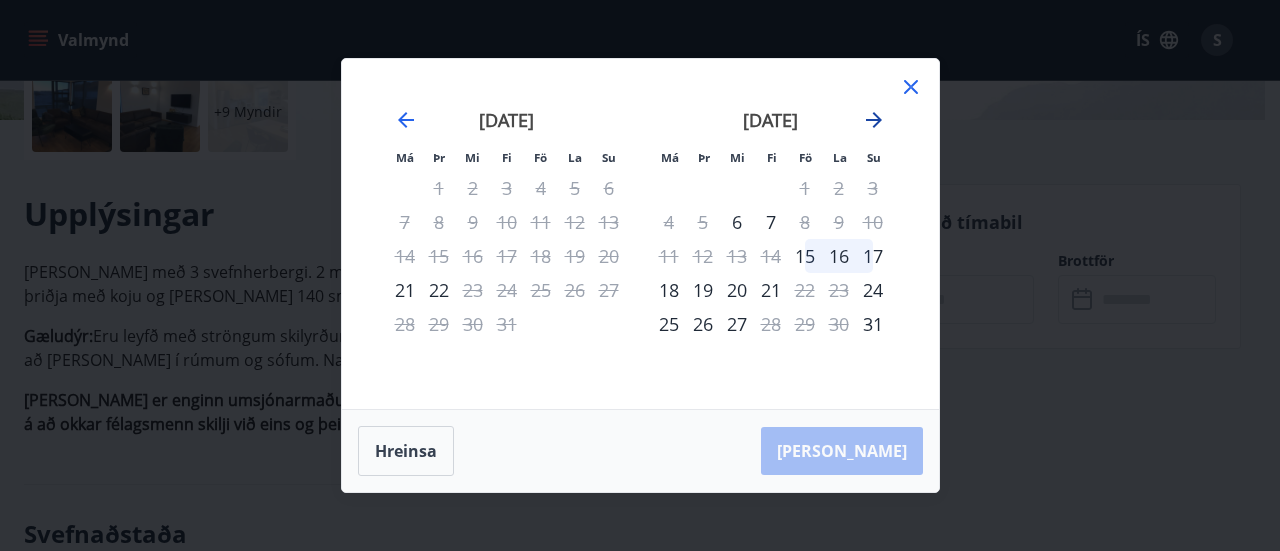 click 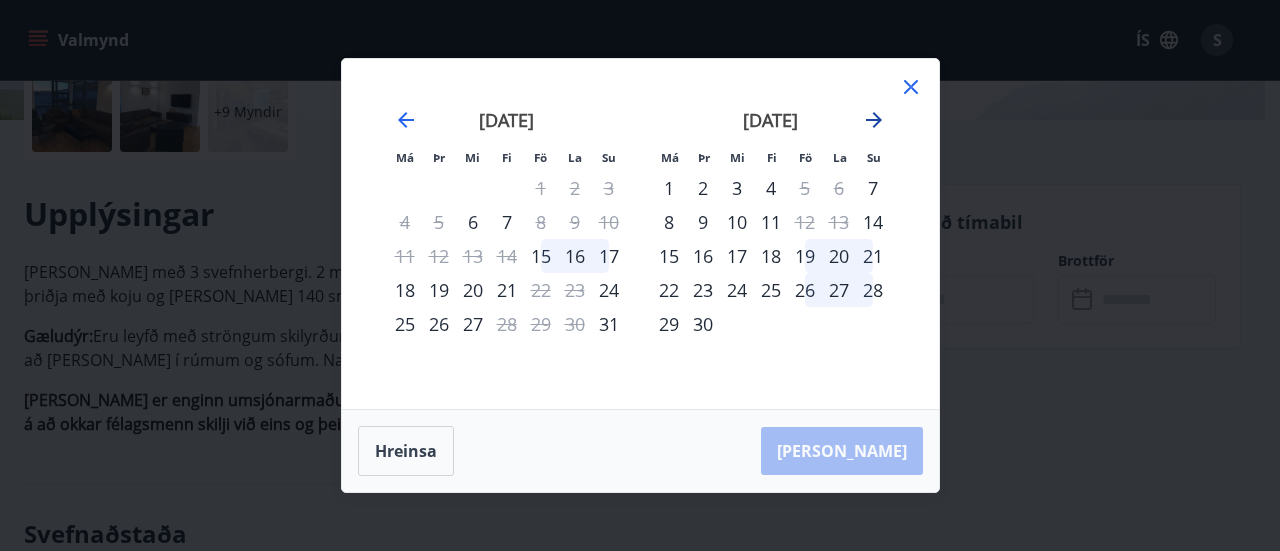 click 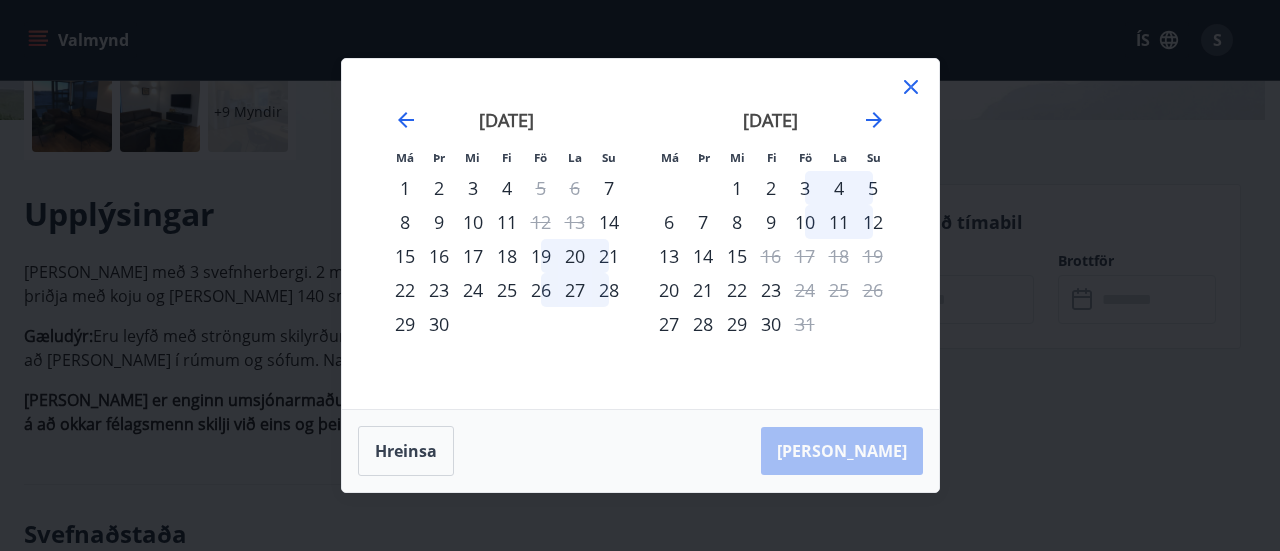 click 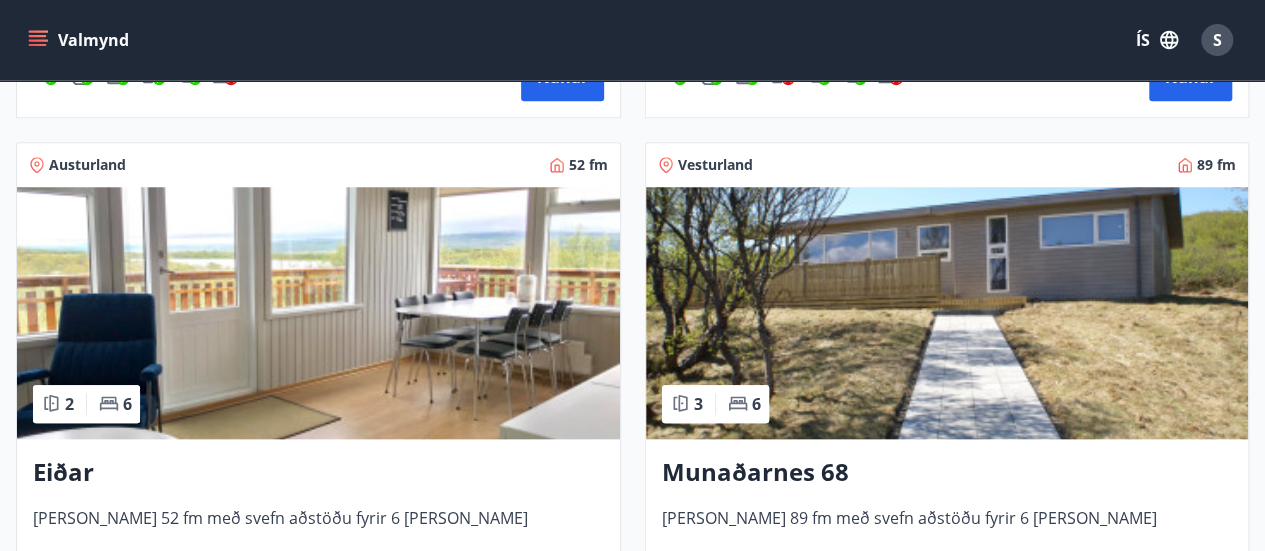 scroll, scrollTop: 920, scrollLeft: 0, axis: vertical 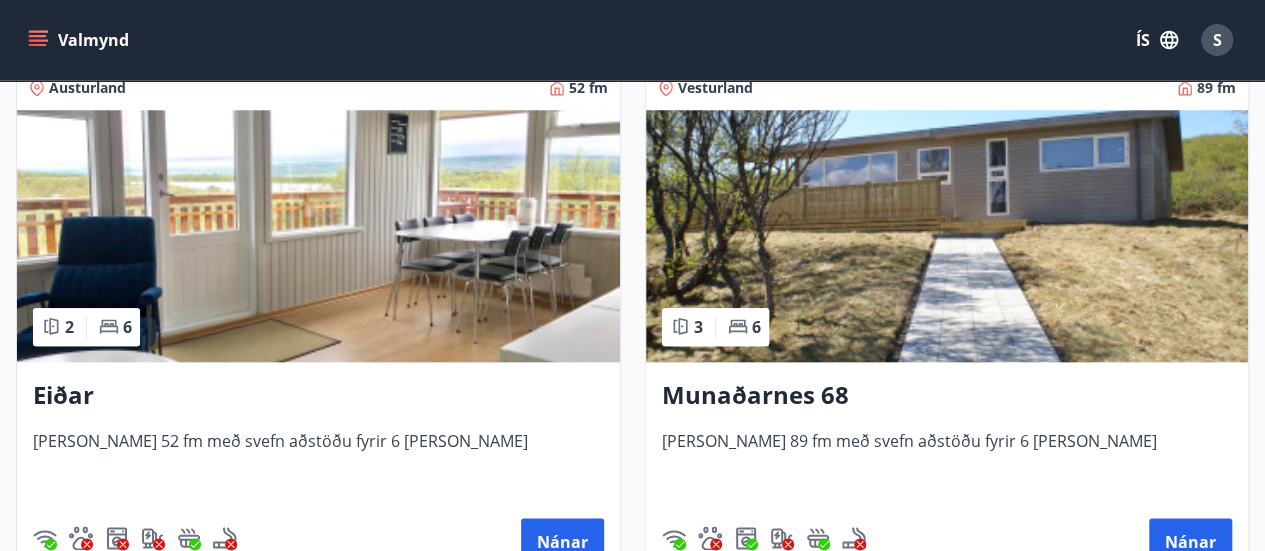 click at bounding box center (947, 236) 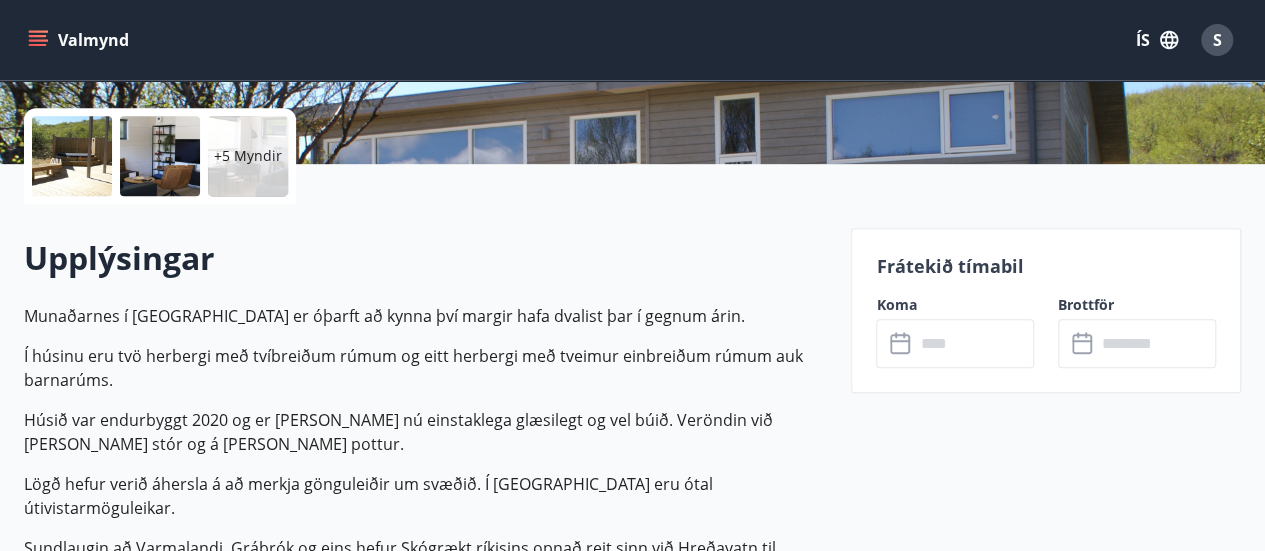 scroll, scrollTop: 440, scrollLeft: 0, axis: vertical 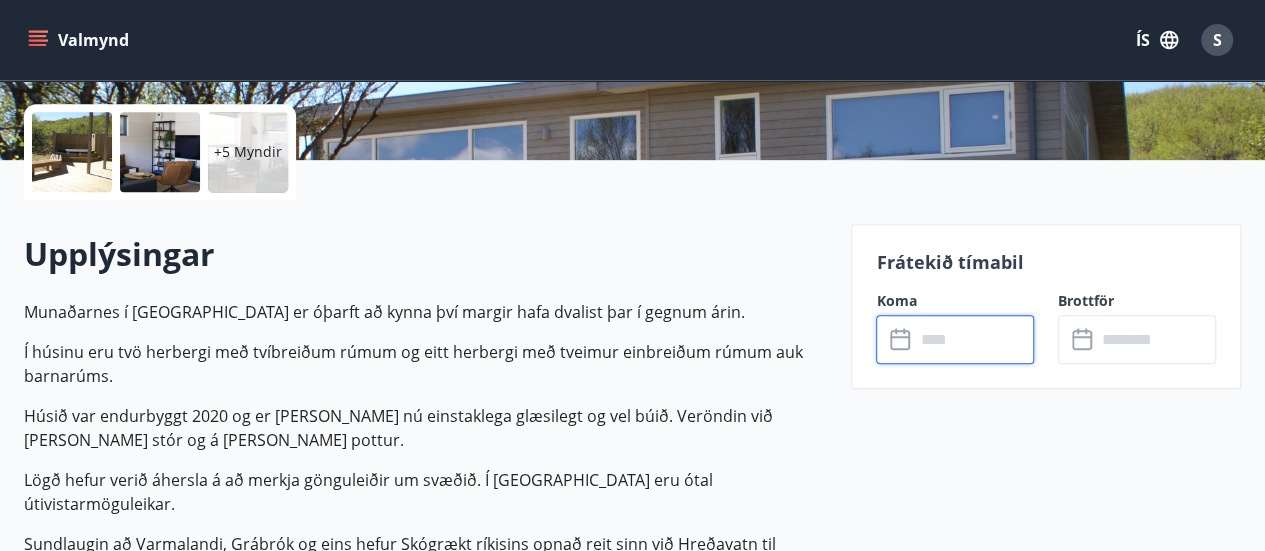 click at bounding box center [974, 339] 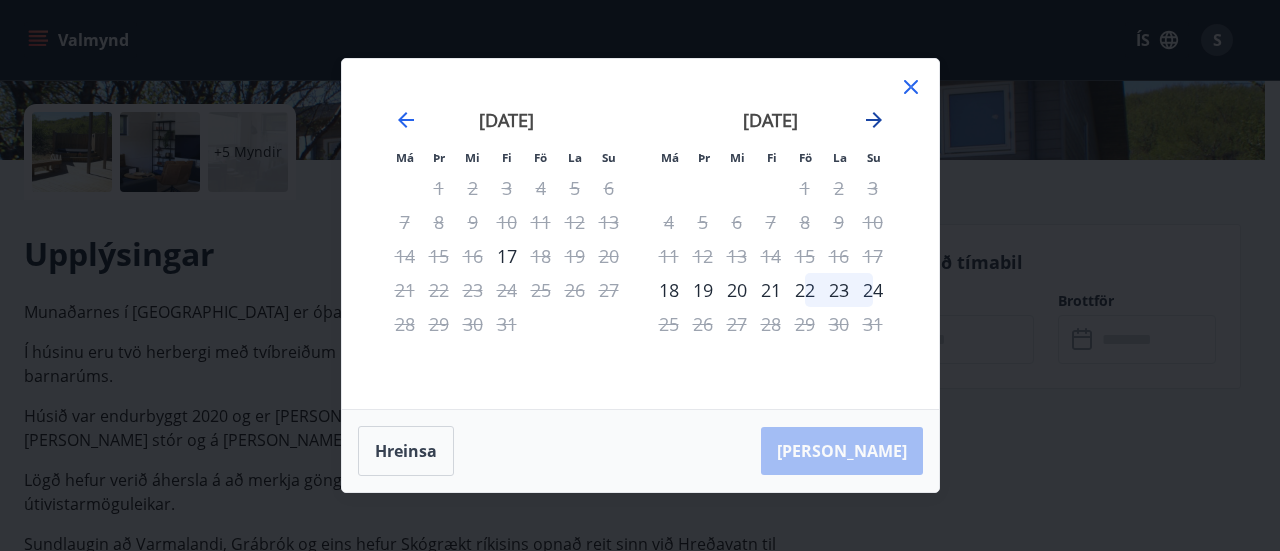 click 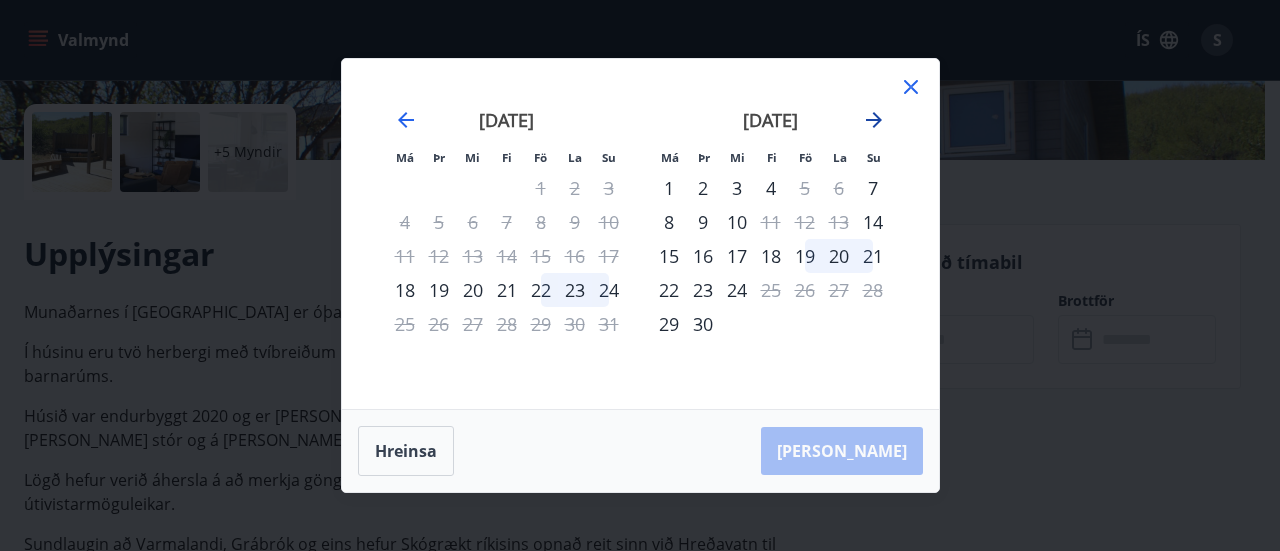 click 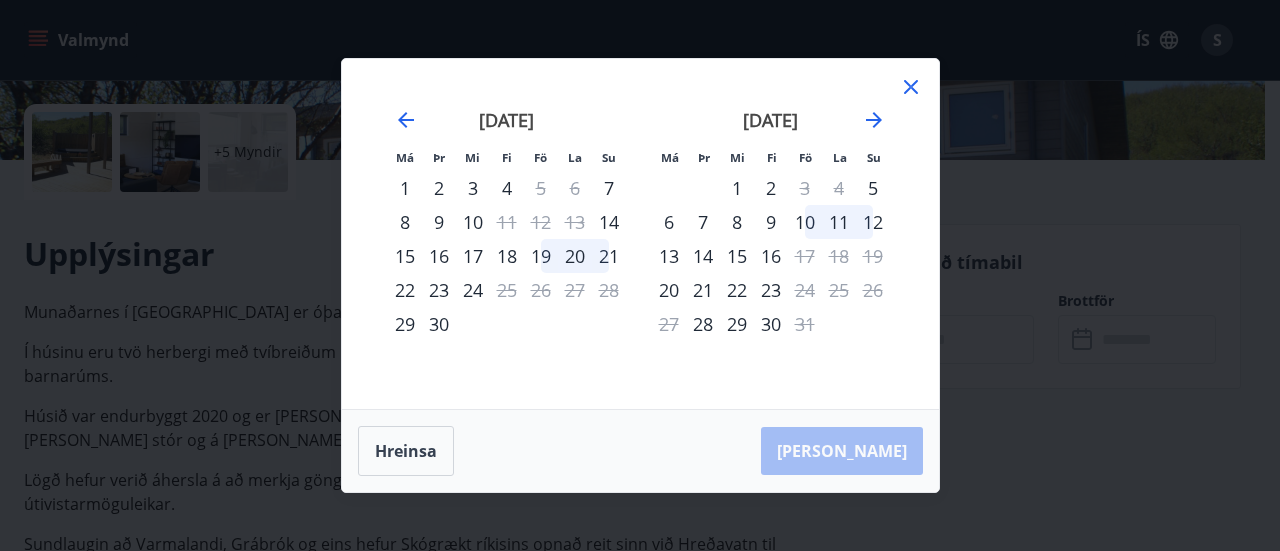 click 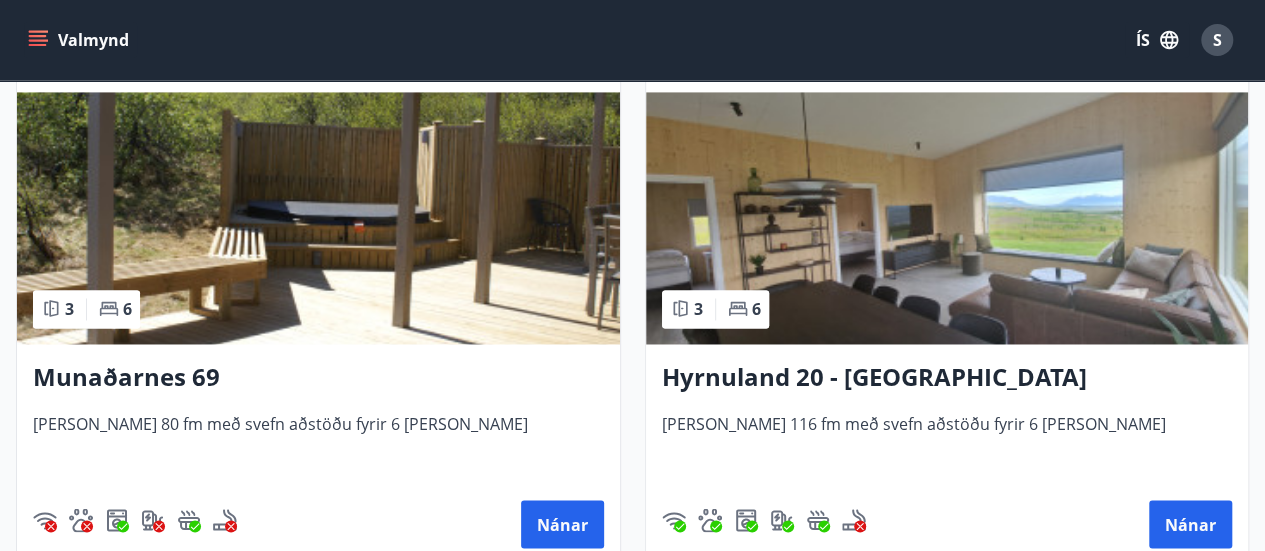 scroll, scrollTop: 1520, scrollLeft: 0, axis: vertical 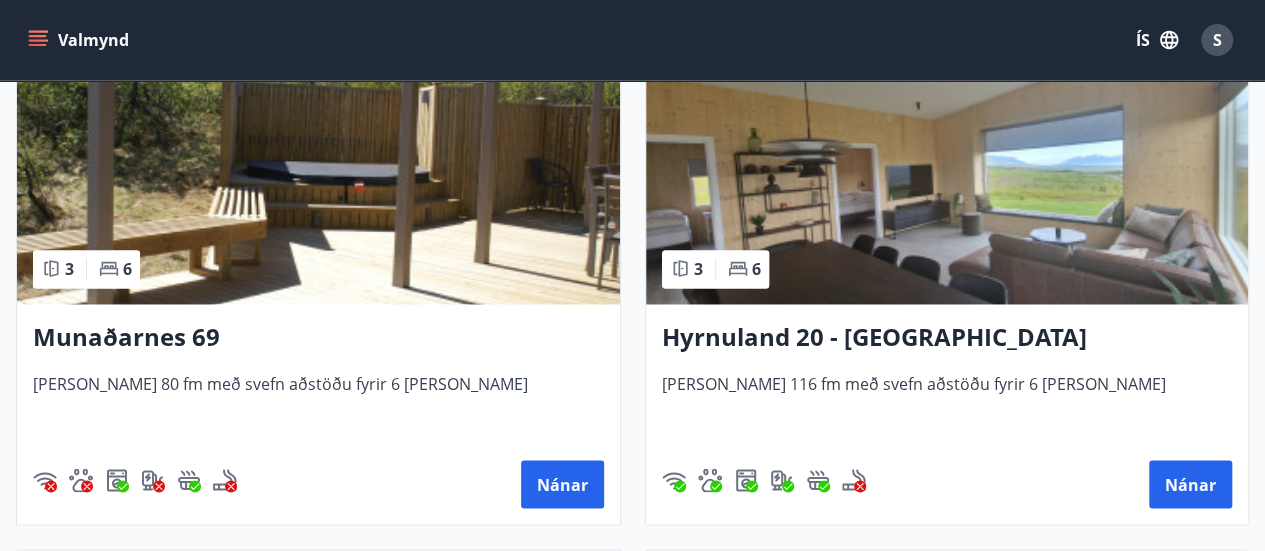 click on "Munaðarnes 69" at bounding box center (318, 338) 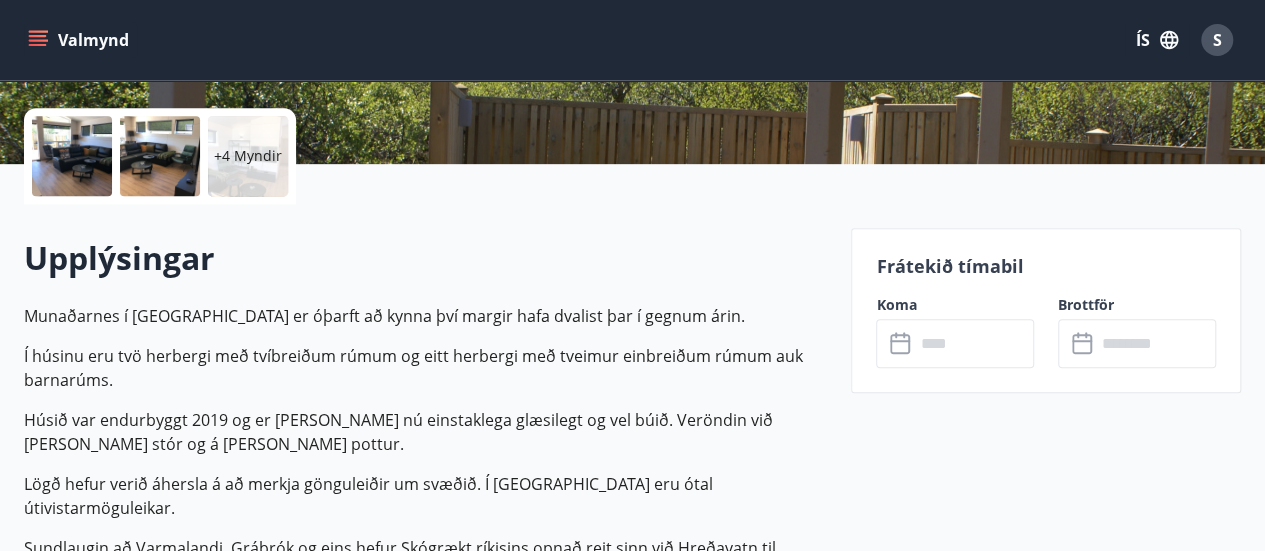 scroll, scrollTop: 440, scrollLeft: 0, axis: vertical 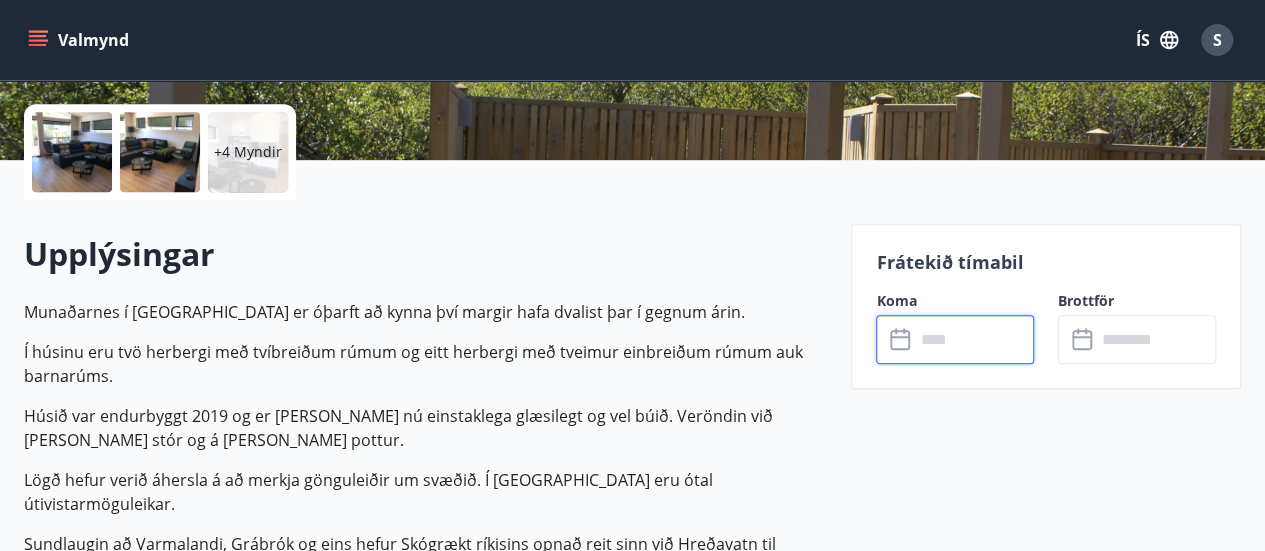 click at bounding box center (974, 339) 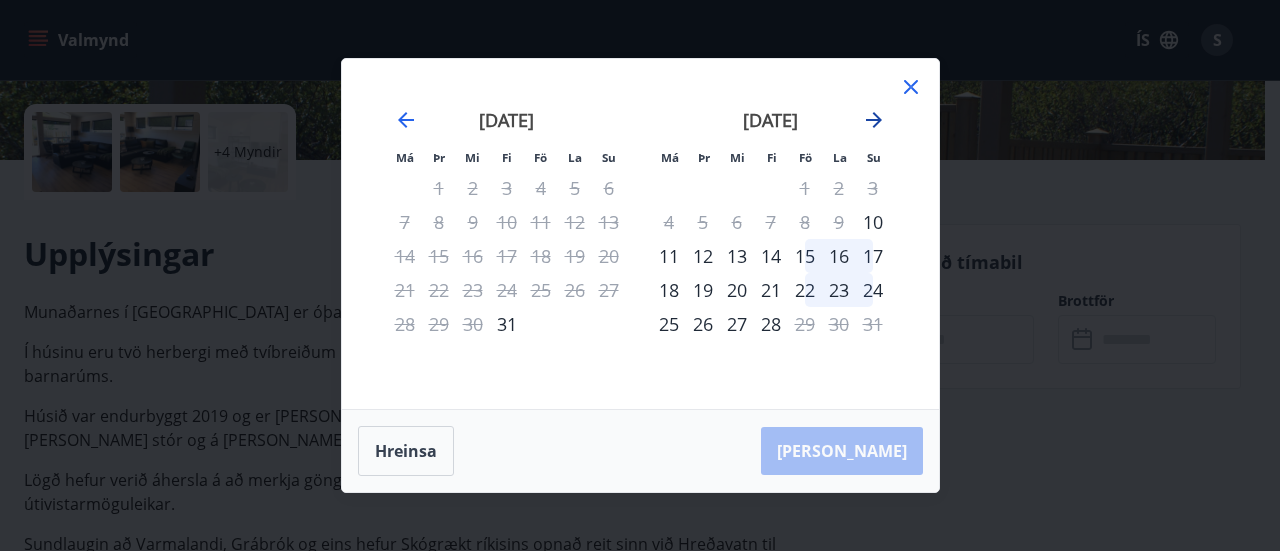 click 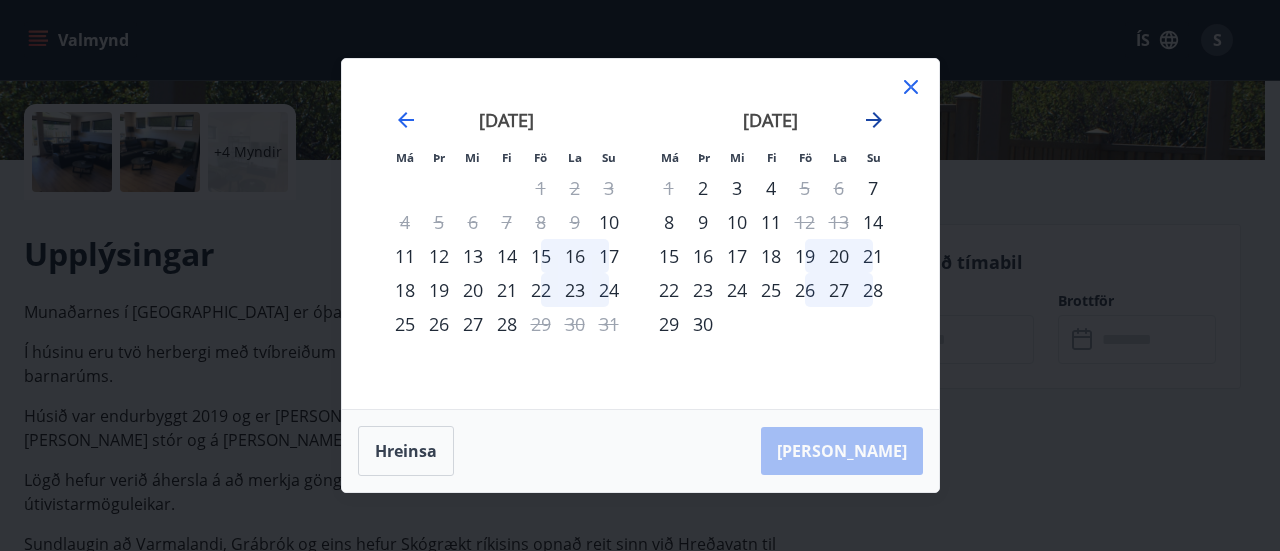 click 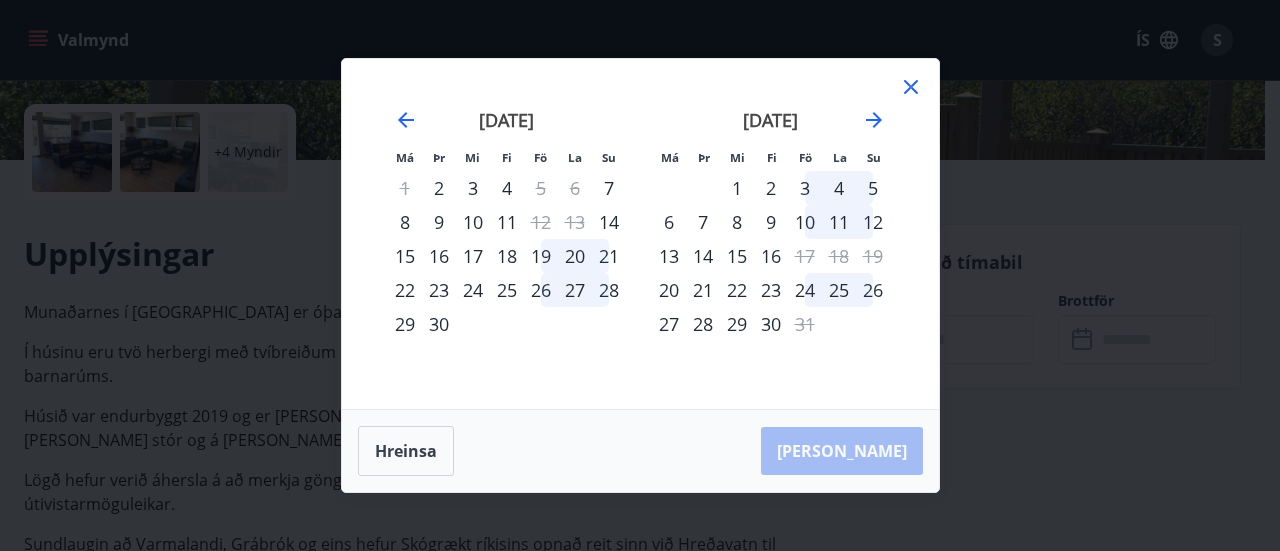 click 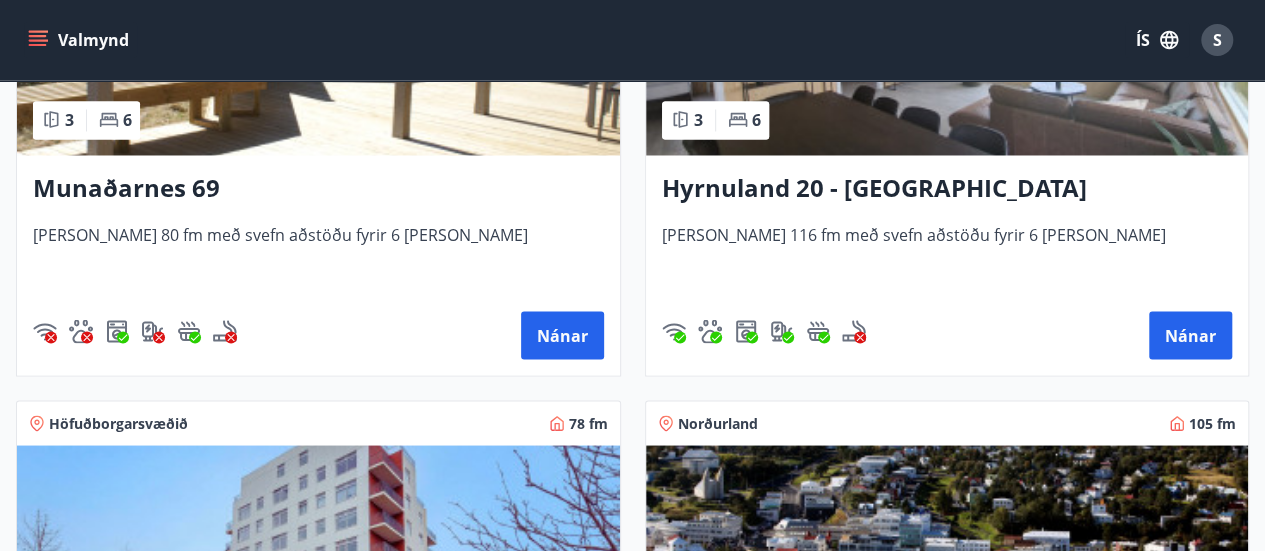 scroll, scrollTop: 1760, scrollLeft: 0, axis: vertical 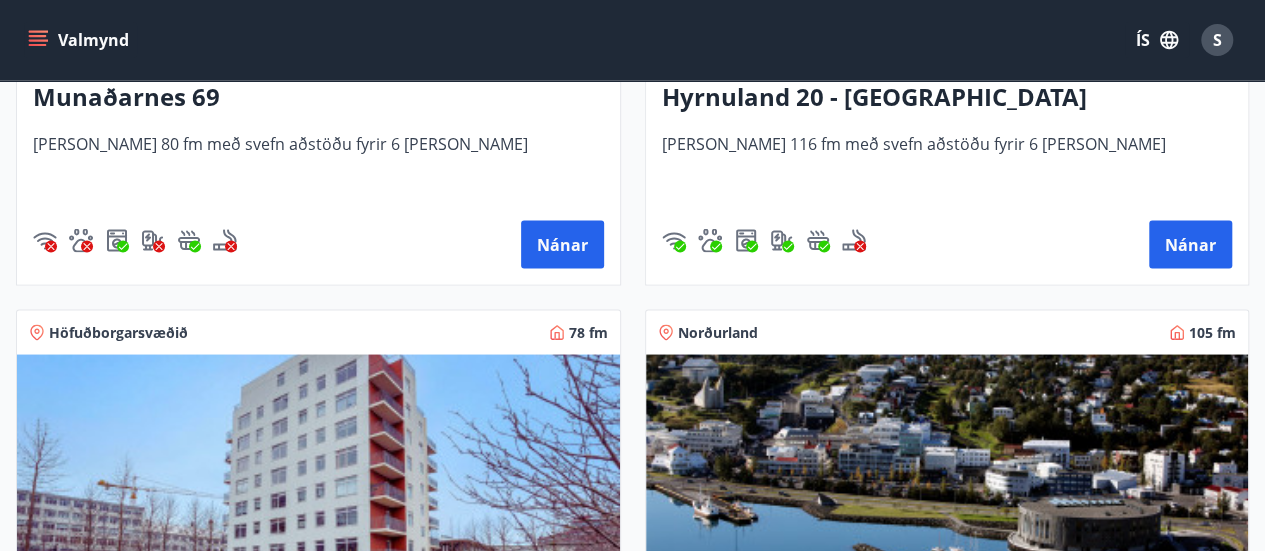 click on "Hyrnuland 20 - Akureyri" at bounding box center [947, 98] 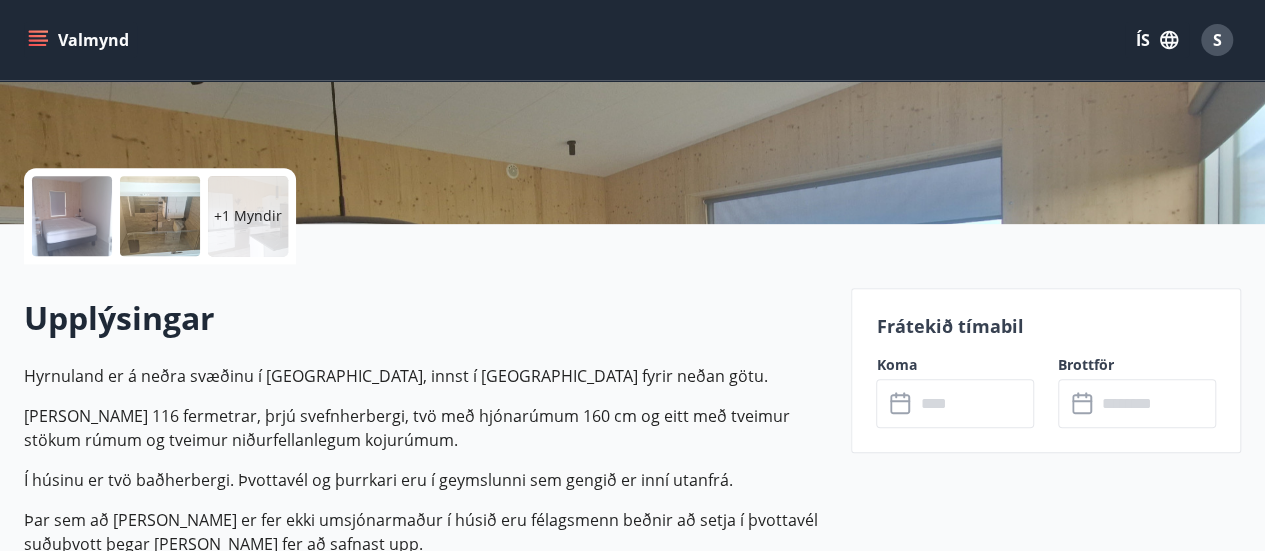 scroll, scrollTop: 440, scrollLeft: 0, axis: vertical 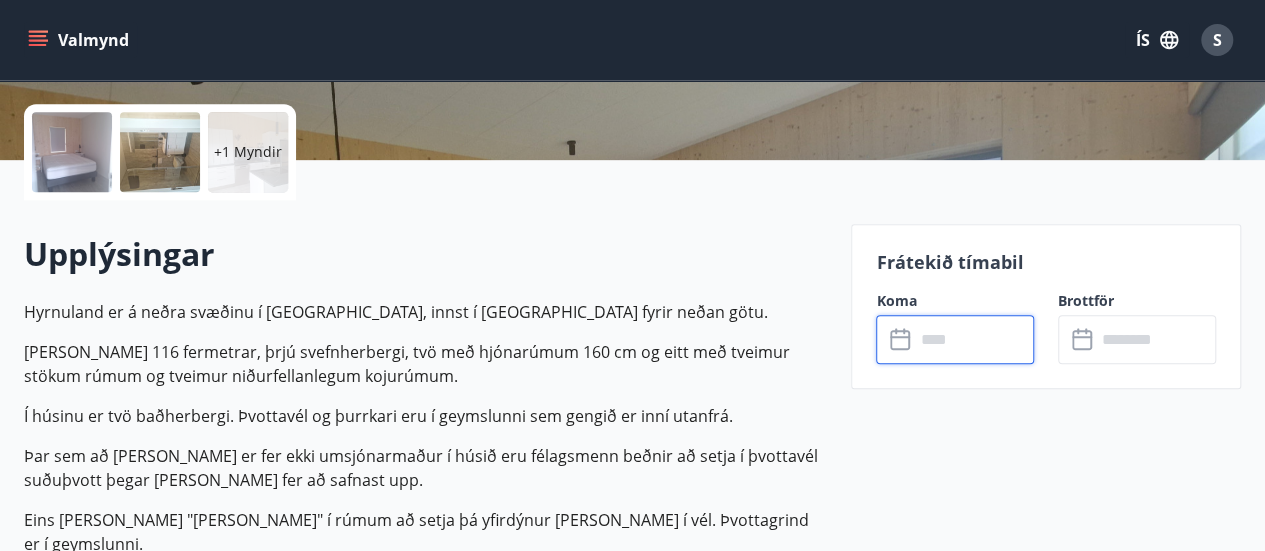 click at bounding box center (974, 339) 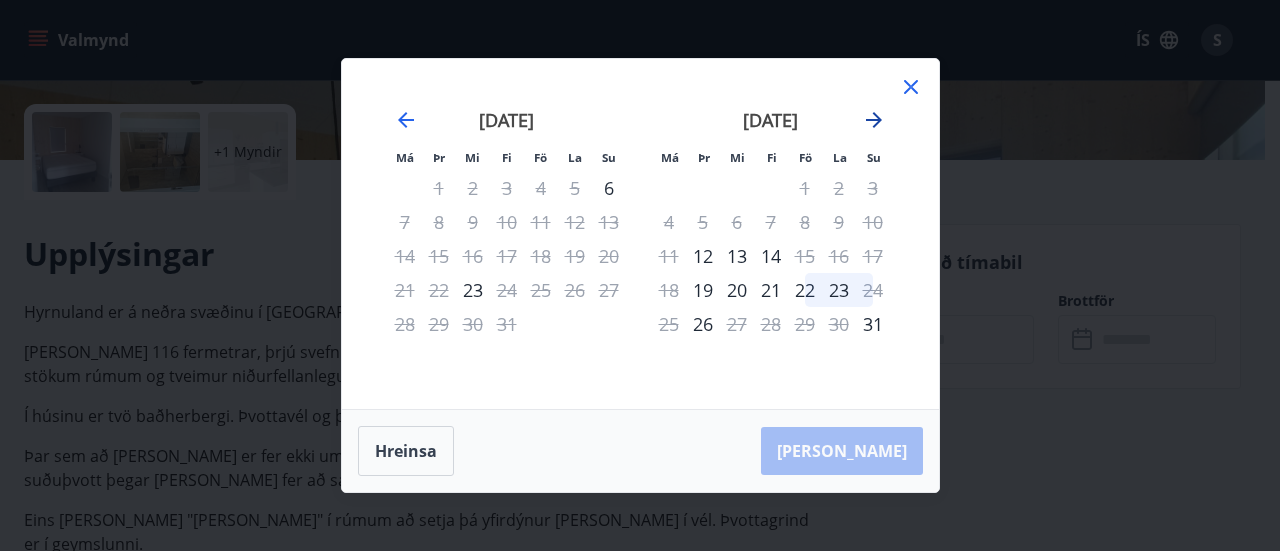 click 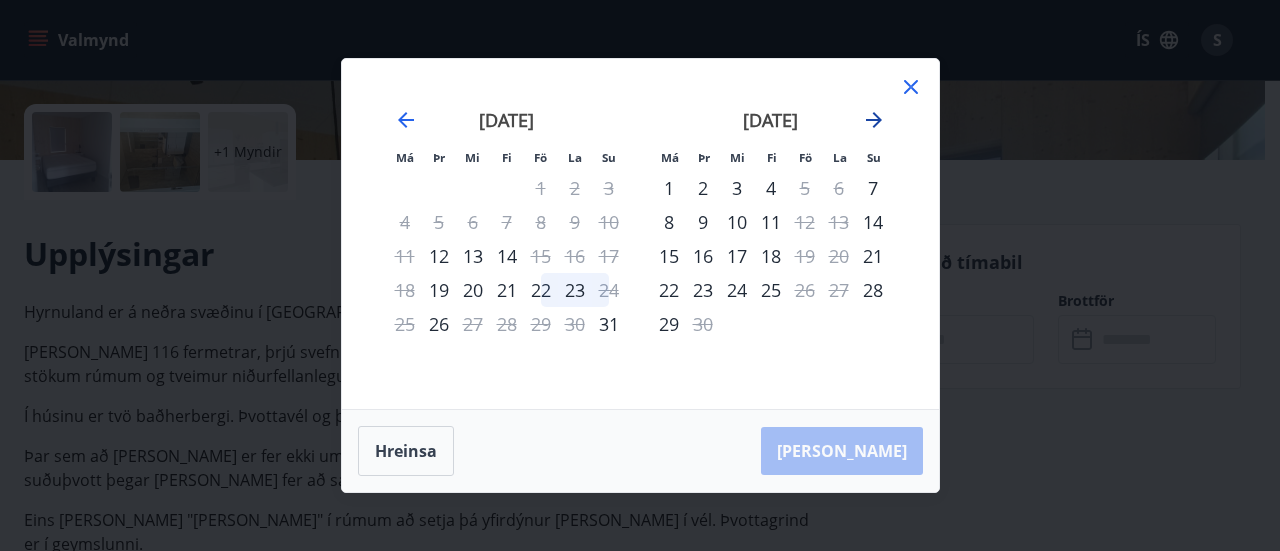 click 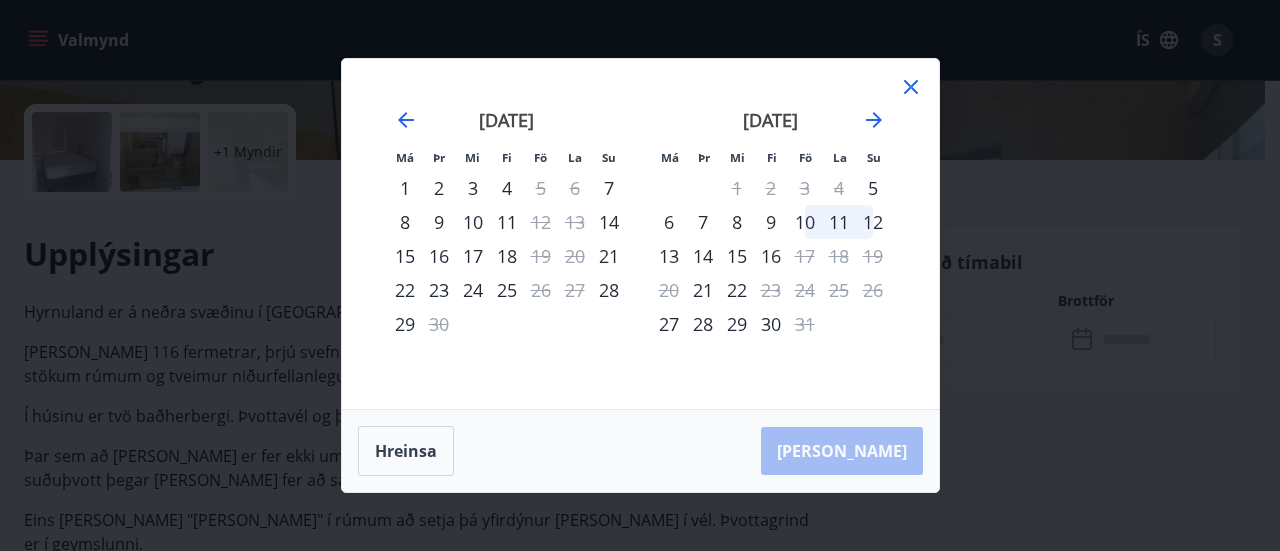click 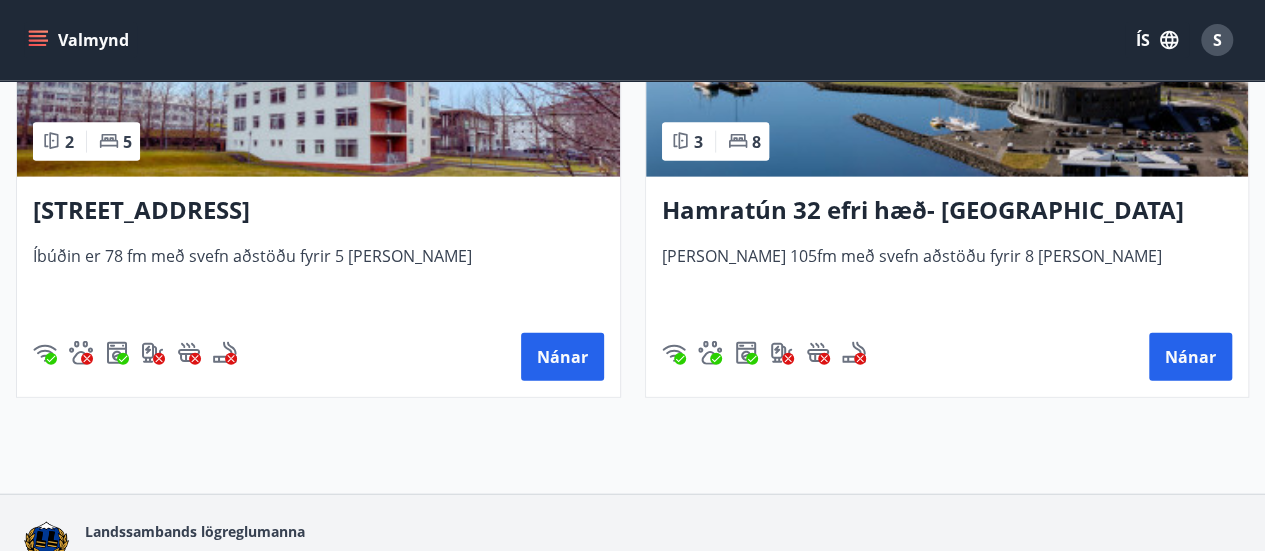 scroll, scrollTop: 2298, scrollLeft: 0, axis: vertical 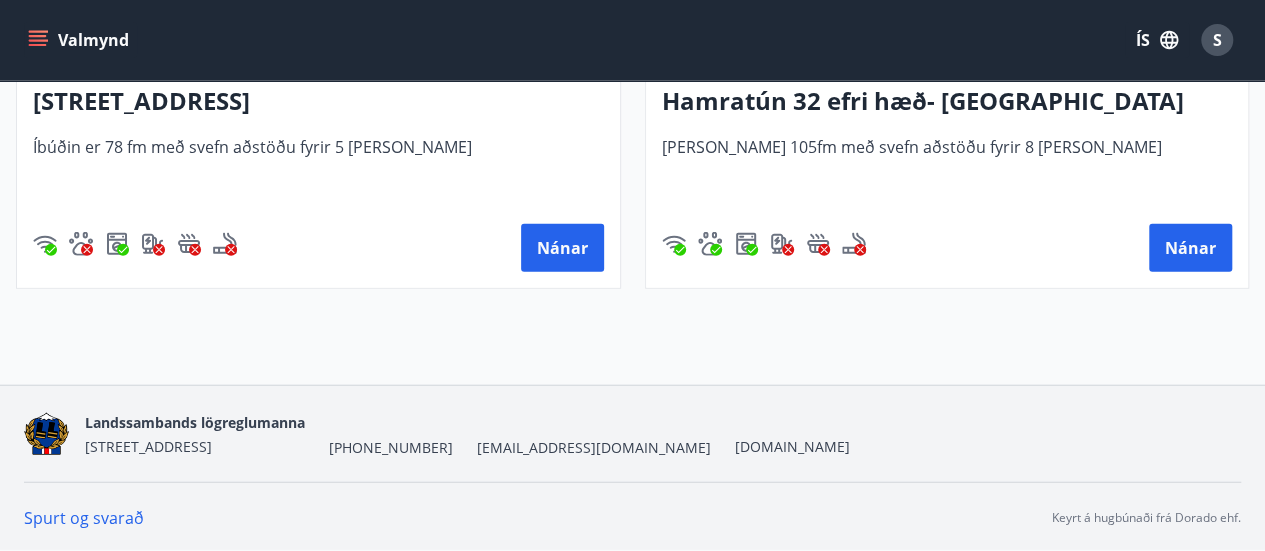 click on "Hamratún 32 efri hæð- Akureyri" at bounding box center [947, 102] 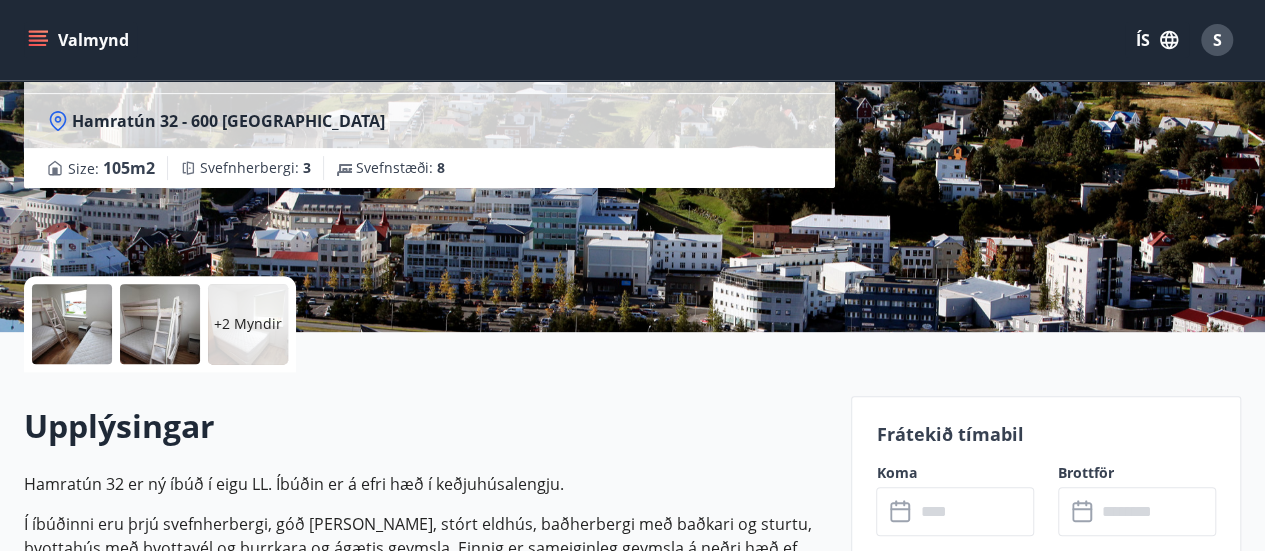 scroll, scrollTop: 520, scrollLeft: 0, axis: vertical 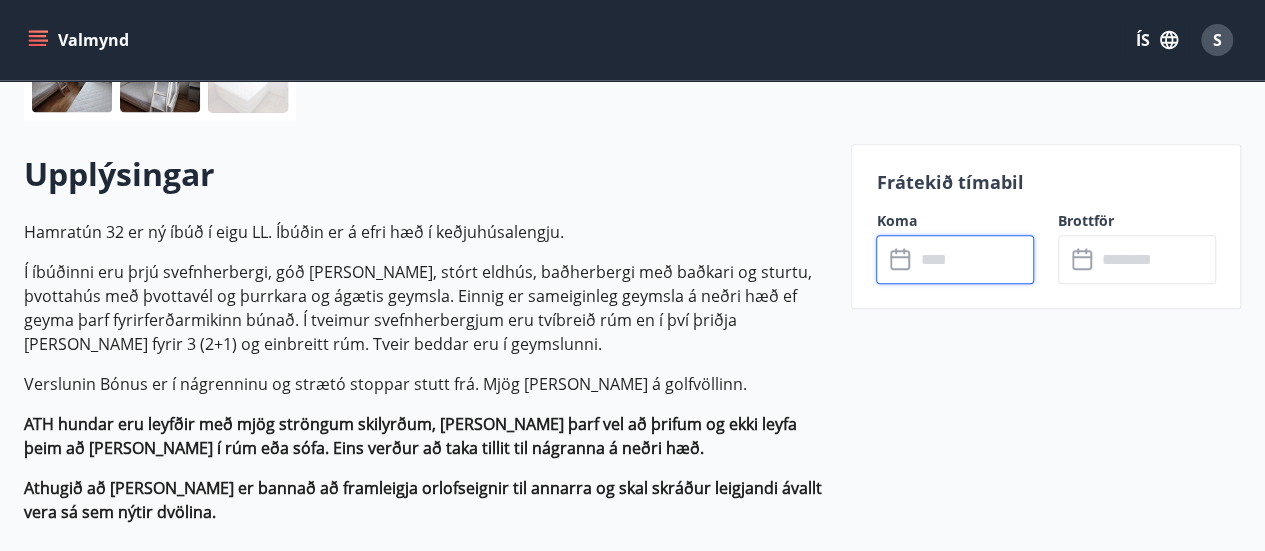 click at bounding box center (974, 259) 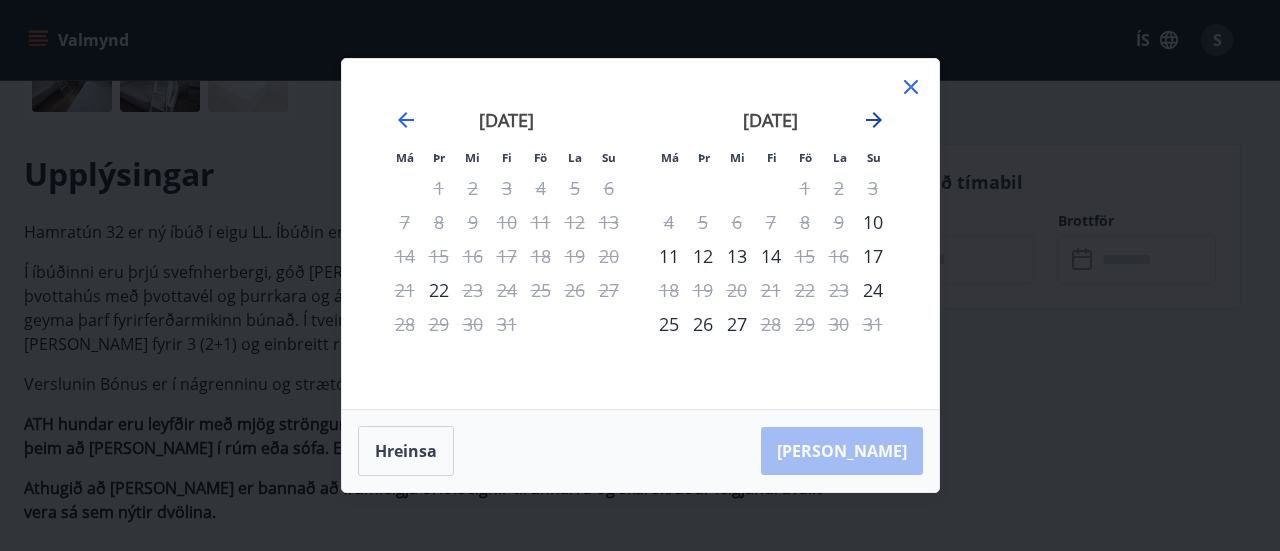click 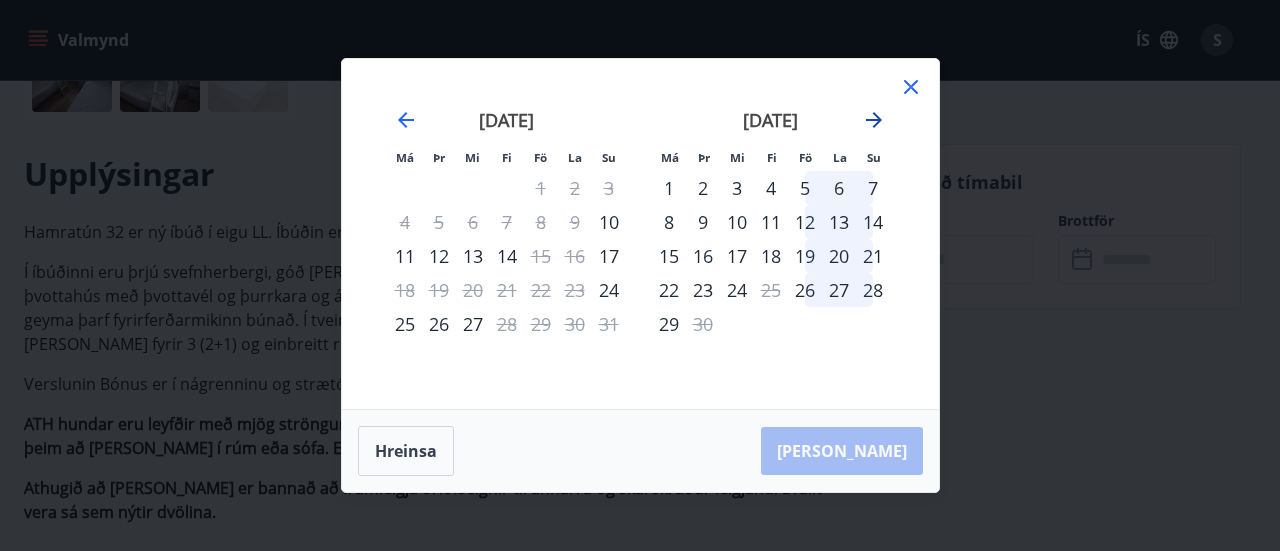 click 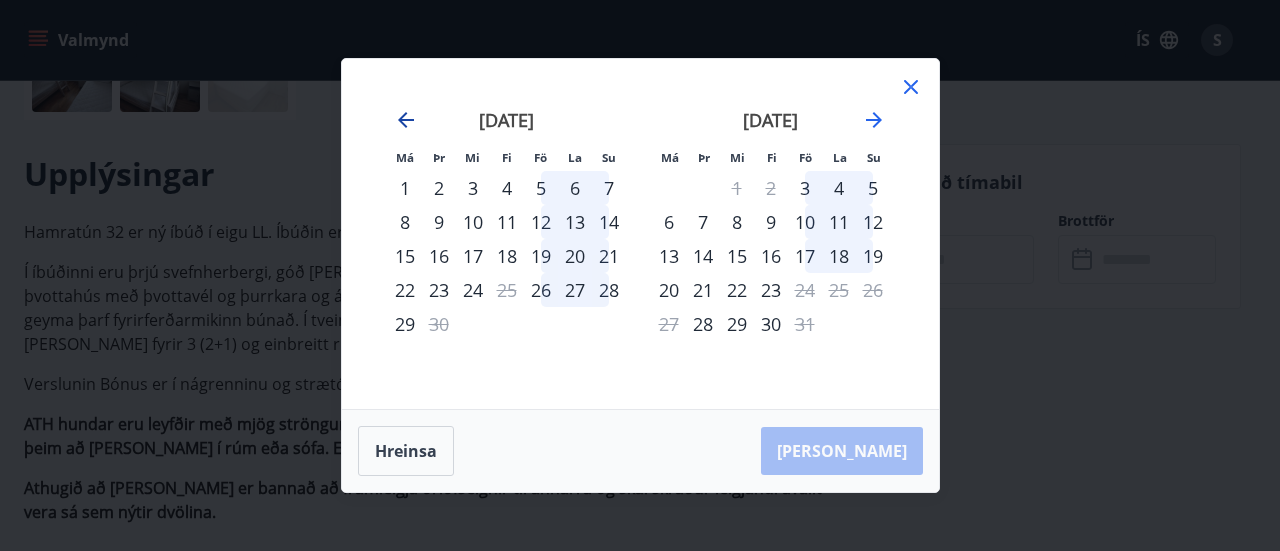 click 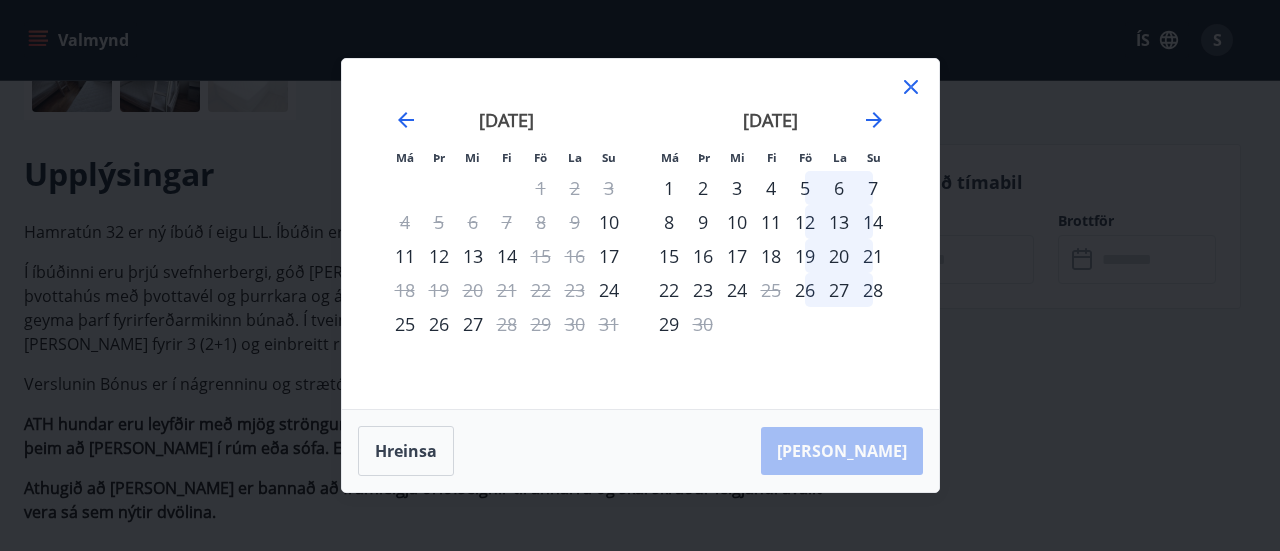 click 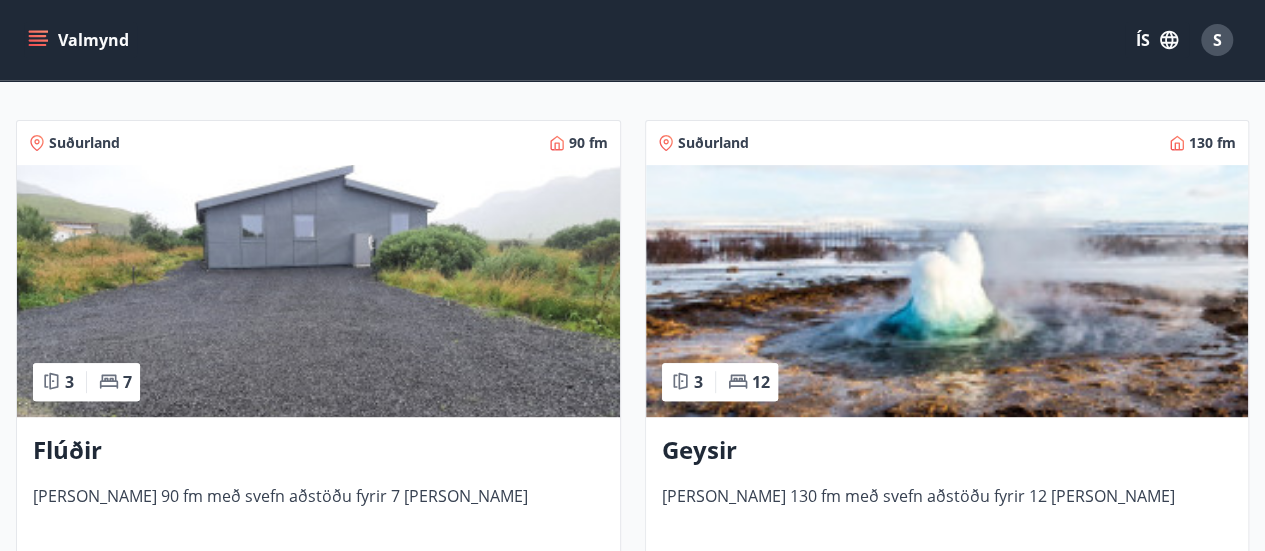 scroll, scrollTop: 320, scrollLeft: 0, axis: vertical 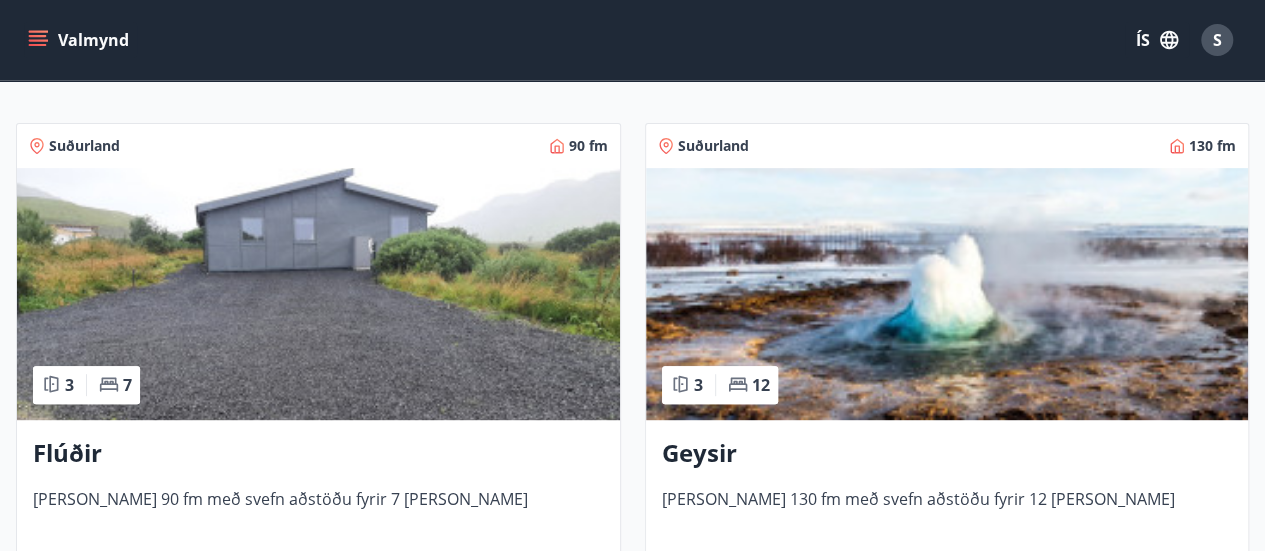 click on "Geysir" at bounding box center [947, 454] 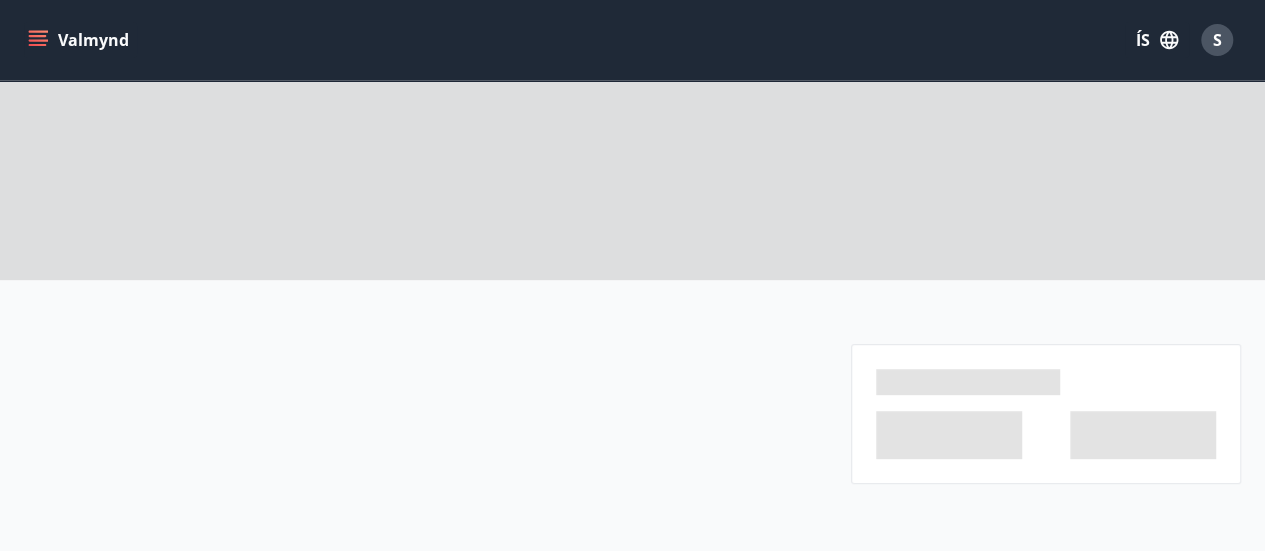scroll, scrollTop: 0, scrollLeft: 0, axis: both 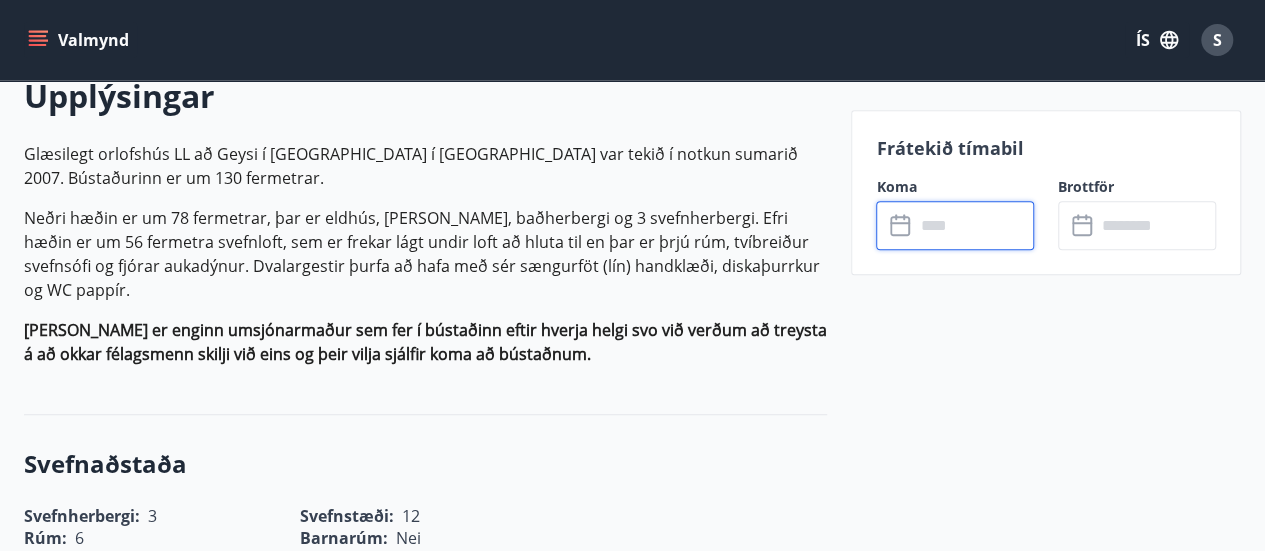 click at bounding box center [974, 225] 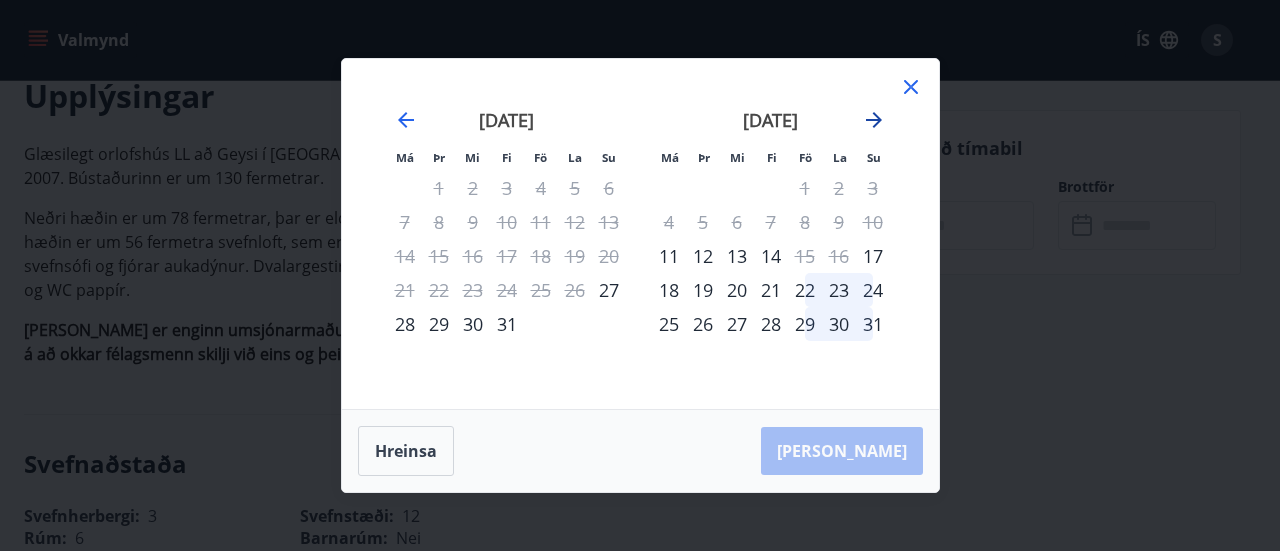 click 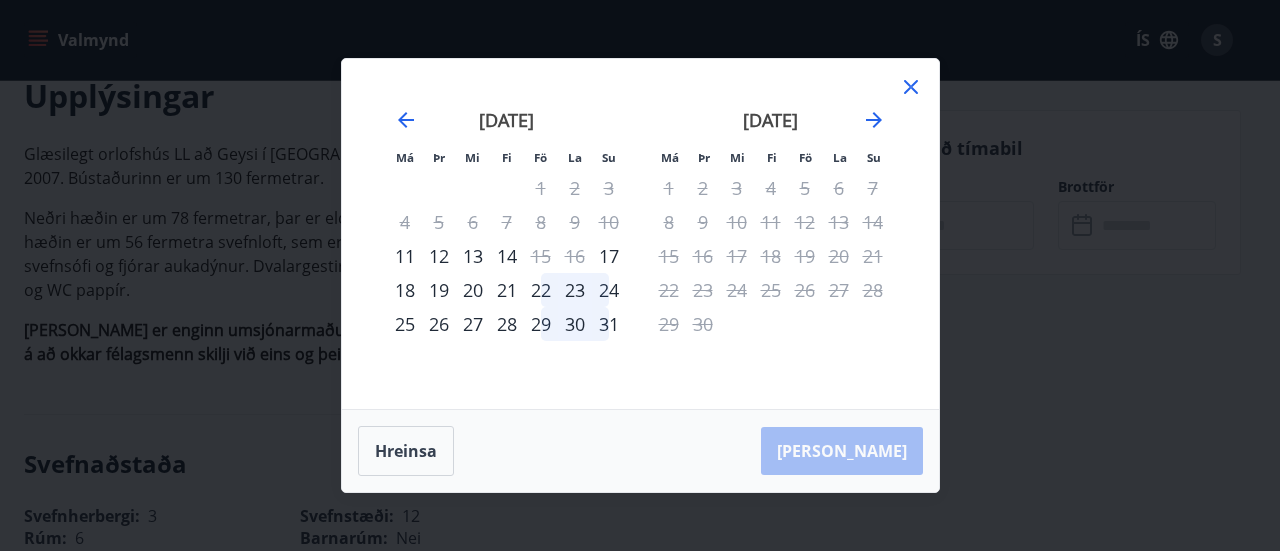 click 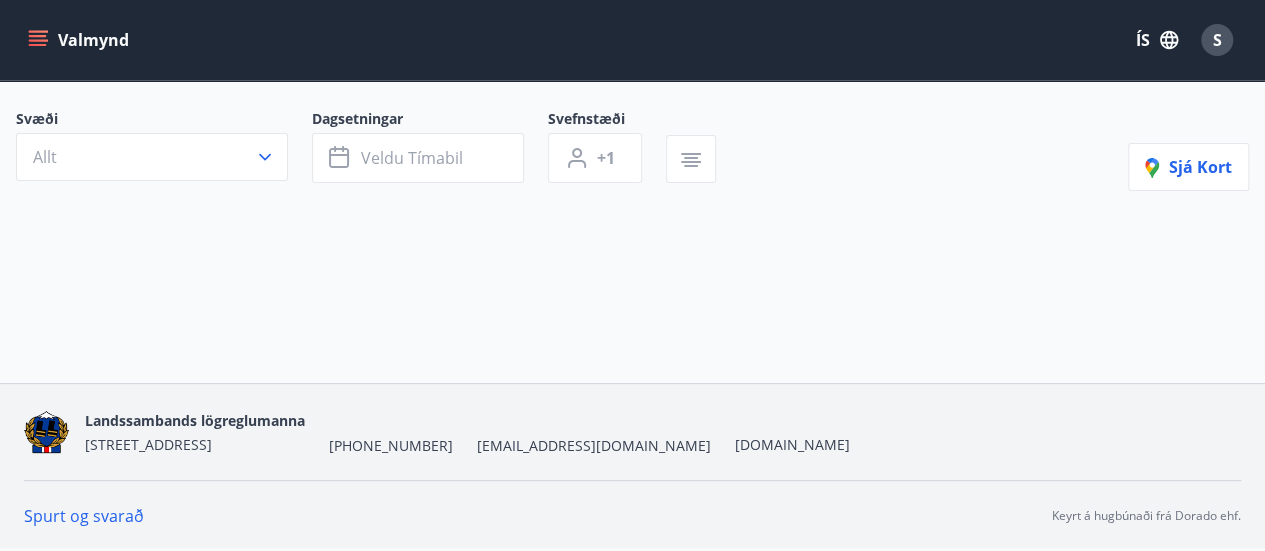 scroll, scrollTop: 0, scrollLeft: 0, axis: both 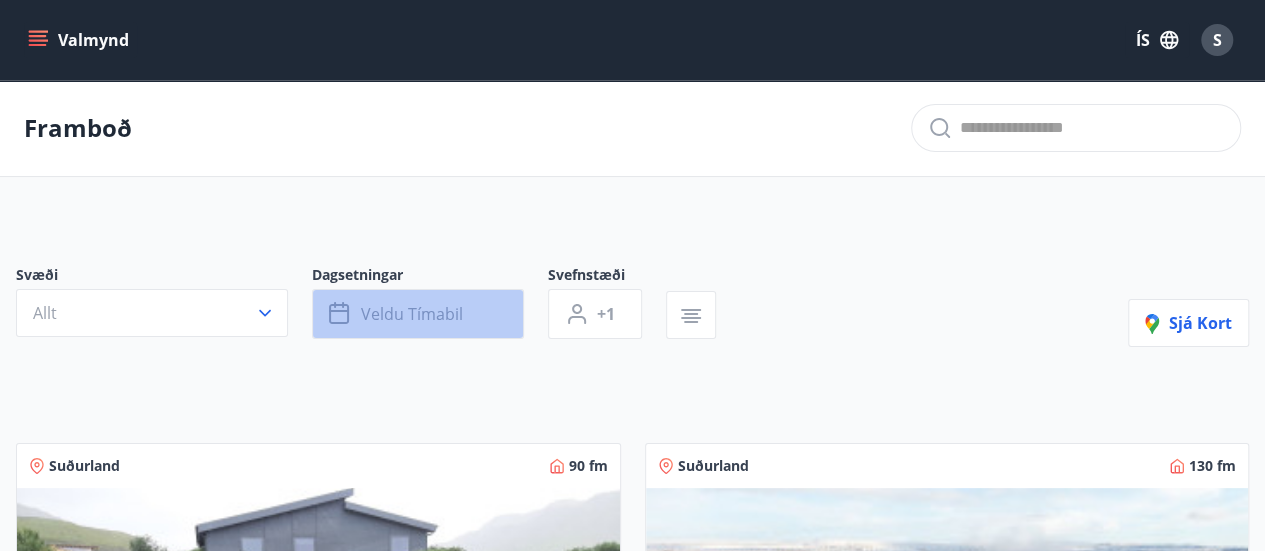 click on "Veldu tímabil" at bounding box center (412, 314) 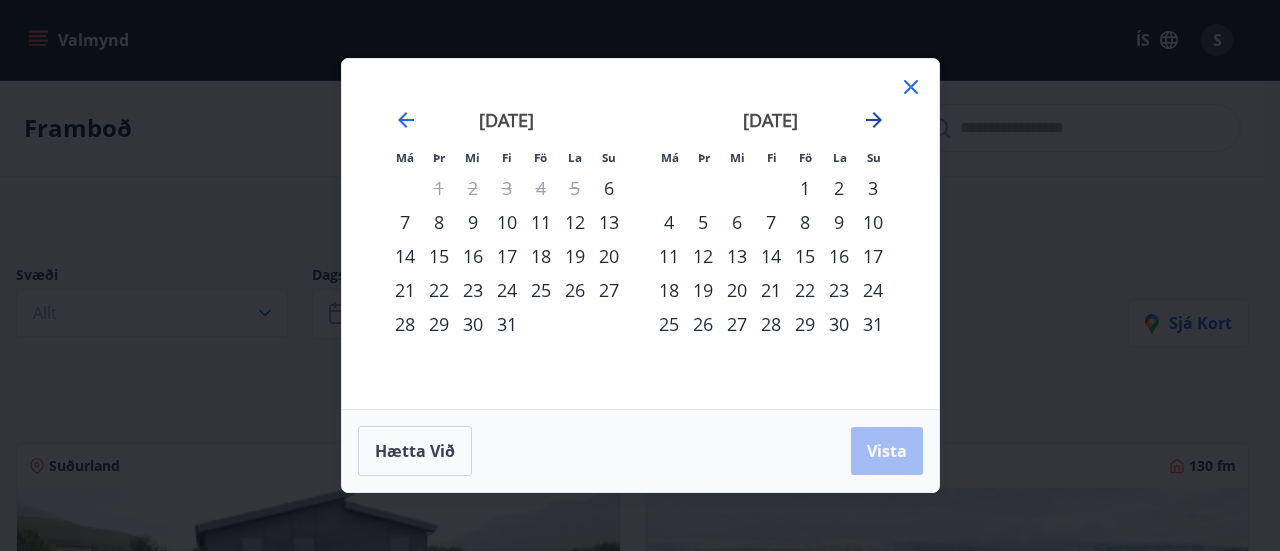 click 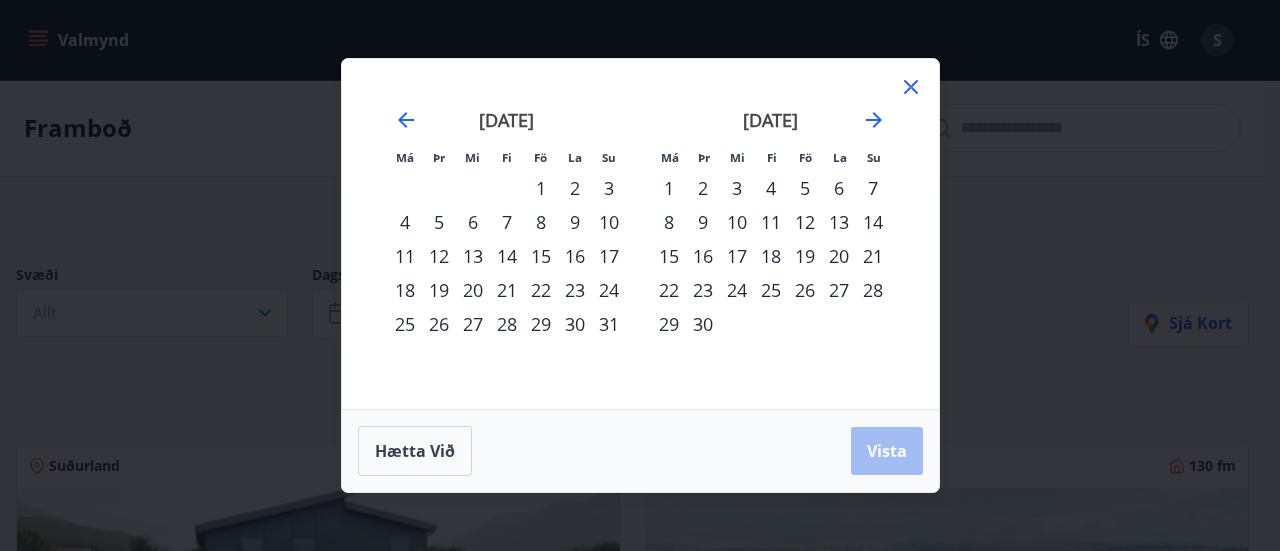 click on "12" at bounding box center [805, 222] 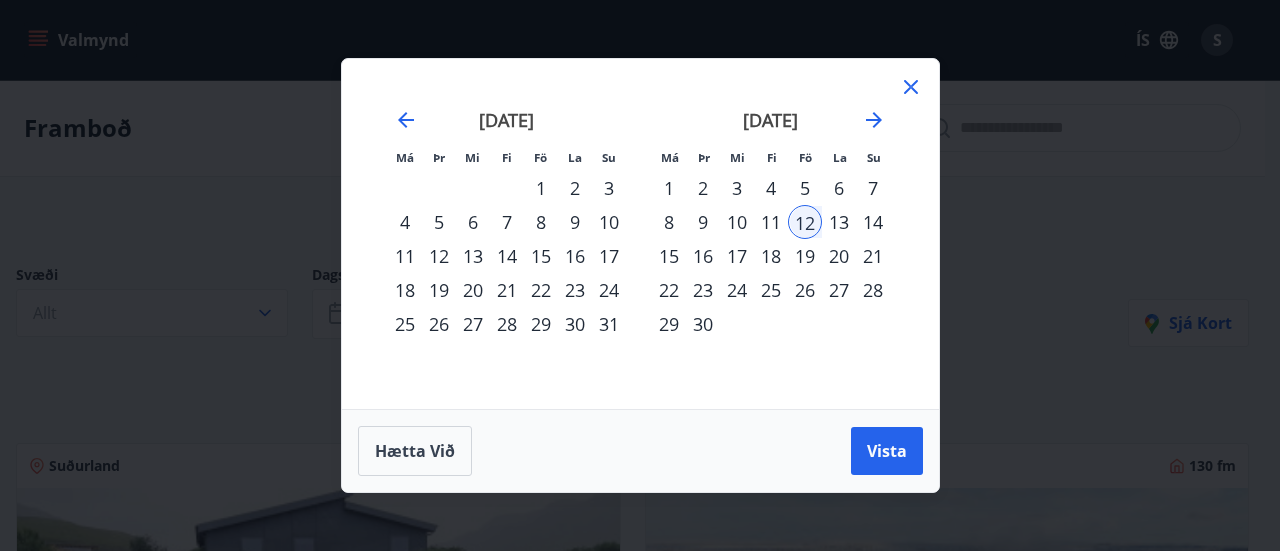 click on "14" at bounding box center (873, 222) 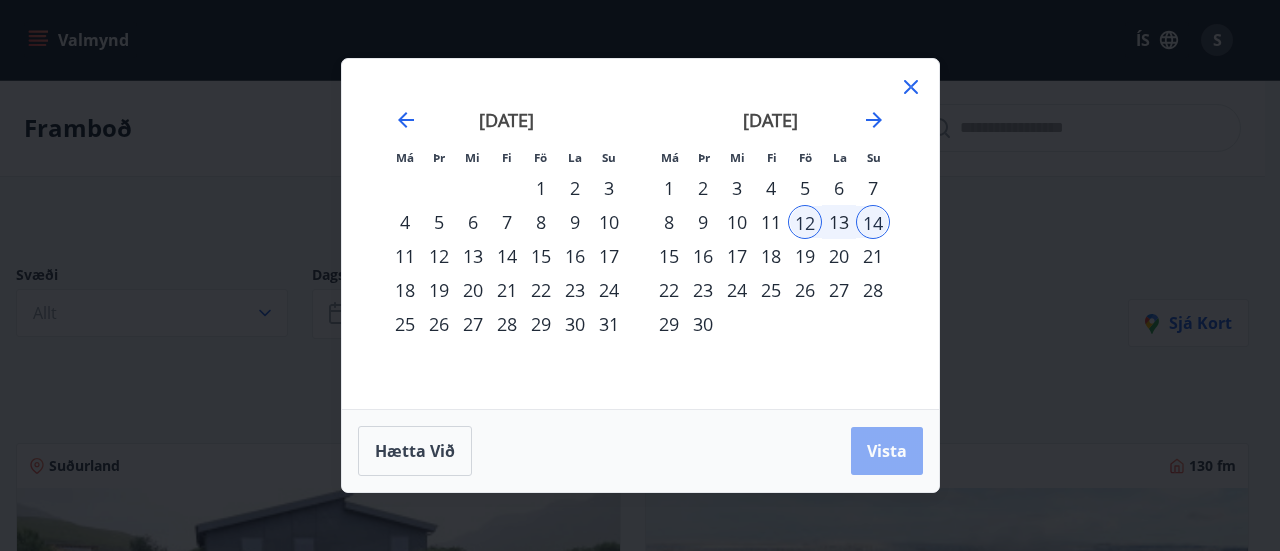 click on "Vista" at bounding box center [887, 451] 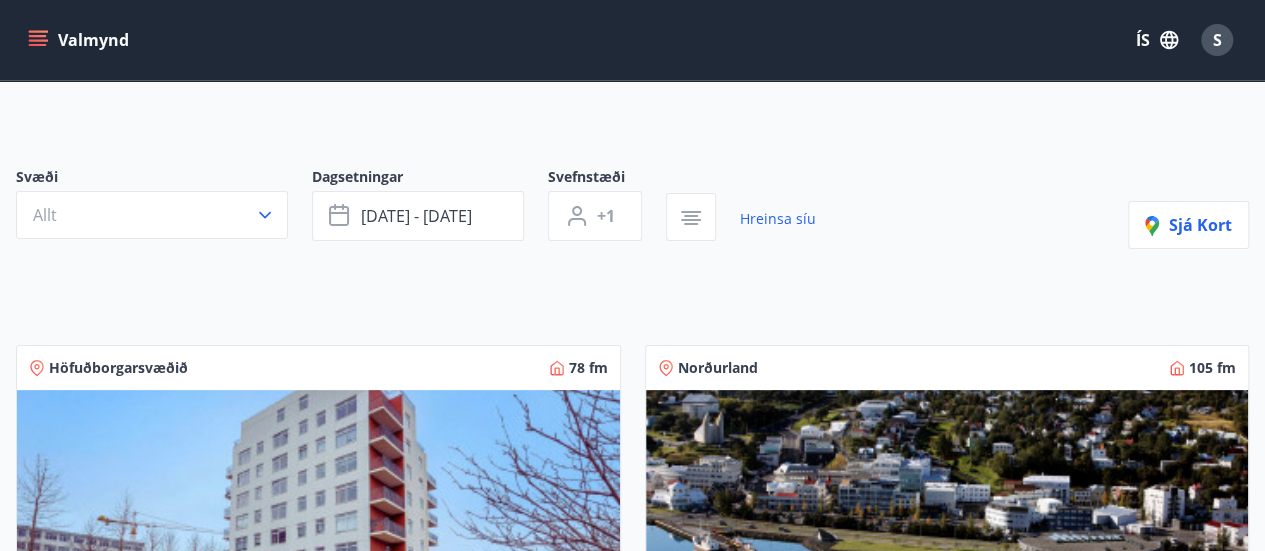 scroll, scrollTop: 0, scrollLeft: 0, axis: both 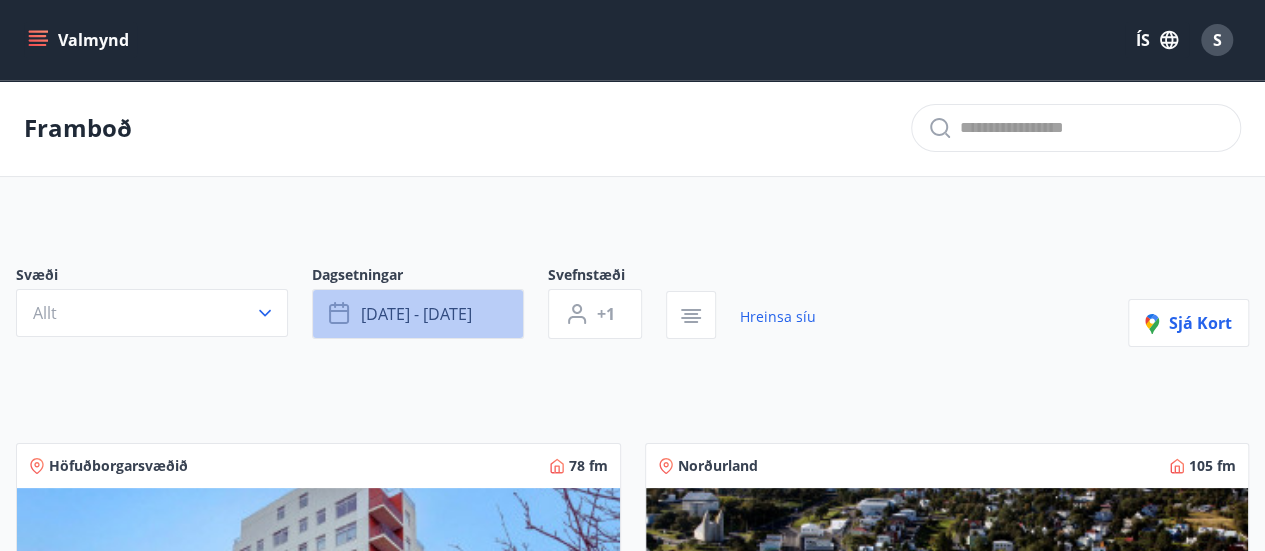 click on "sep 12 - sep 14" at bounding box center [416, 314] 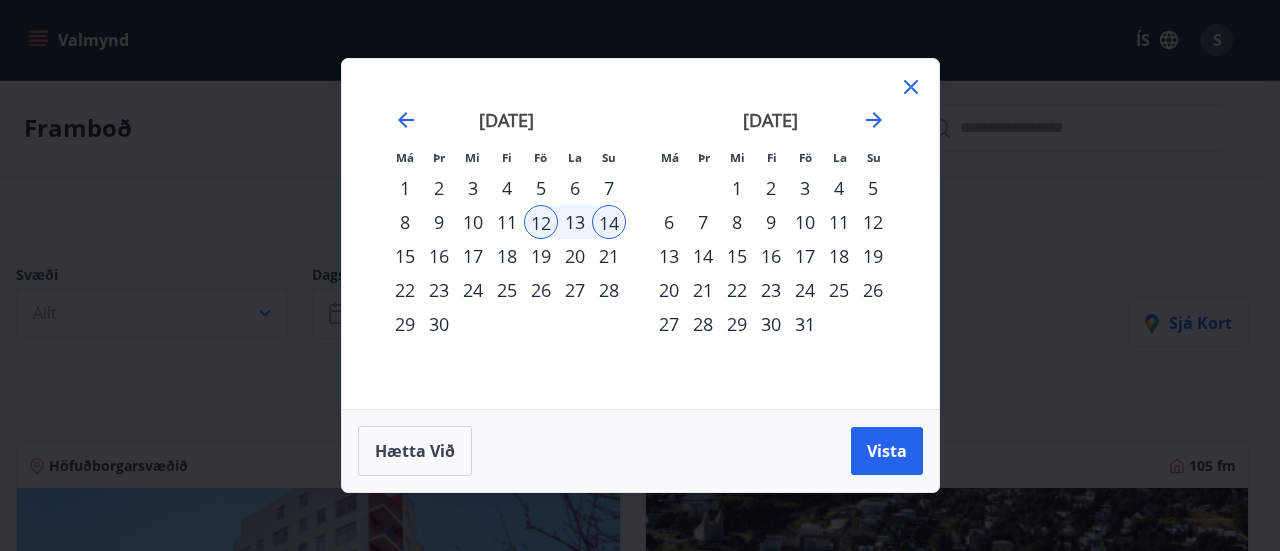 click on "12" at bounding box center [541, 222] 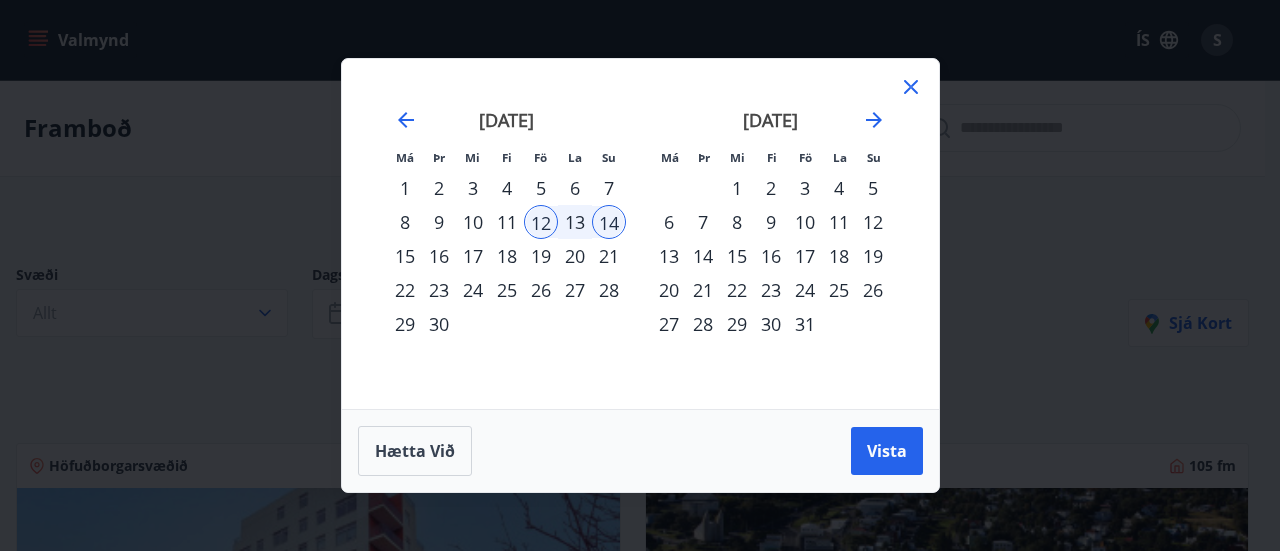 click on "14" at bounding box center [609, 222] 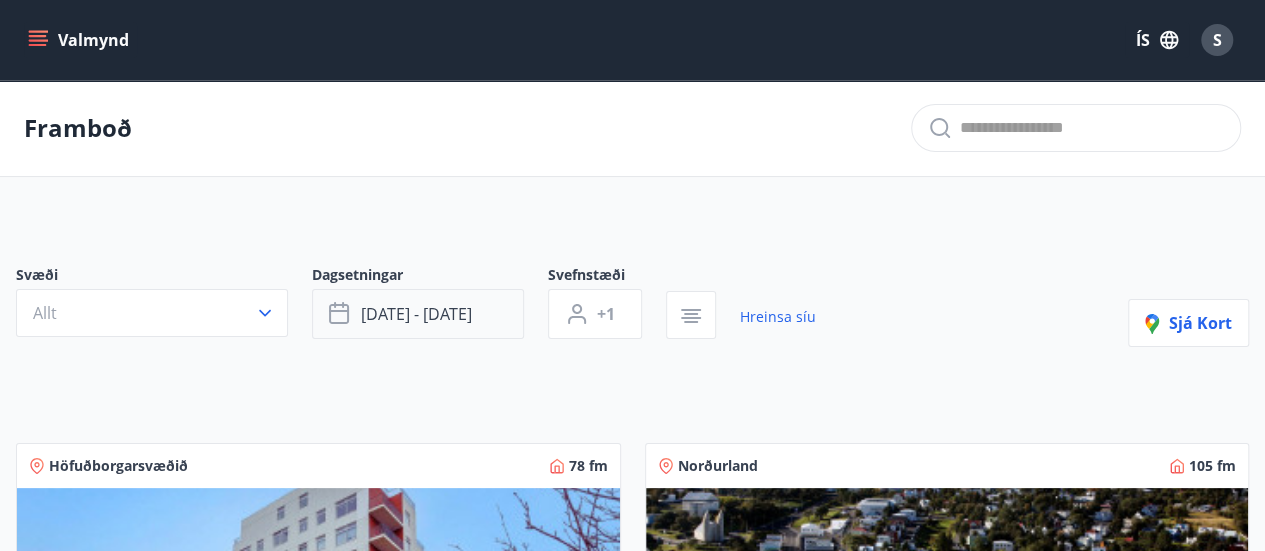click 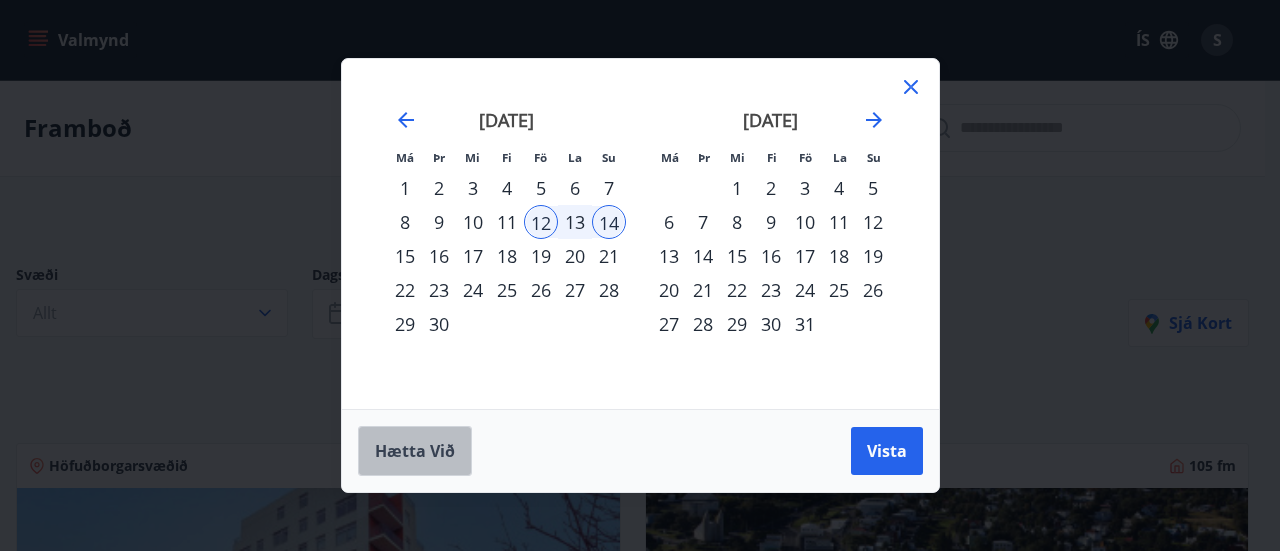 click on "Hætta við" at bounding box center [415, 451] 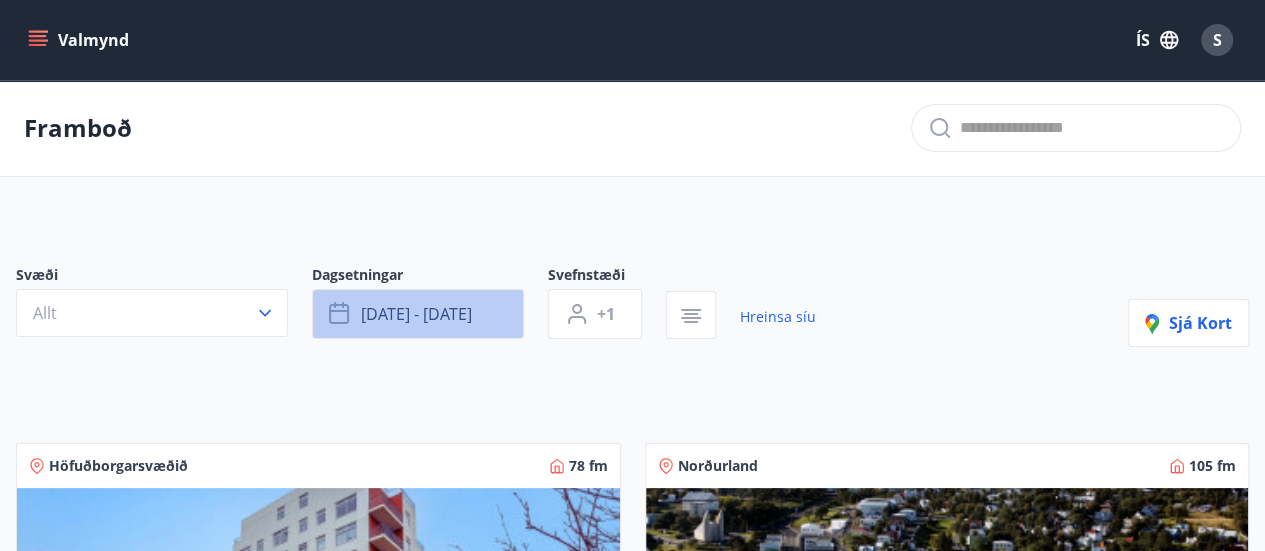 click on "sep 12 - sep 14" at bounding box center [416, 314] 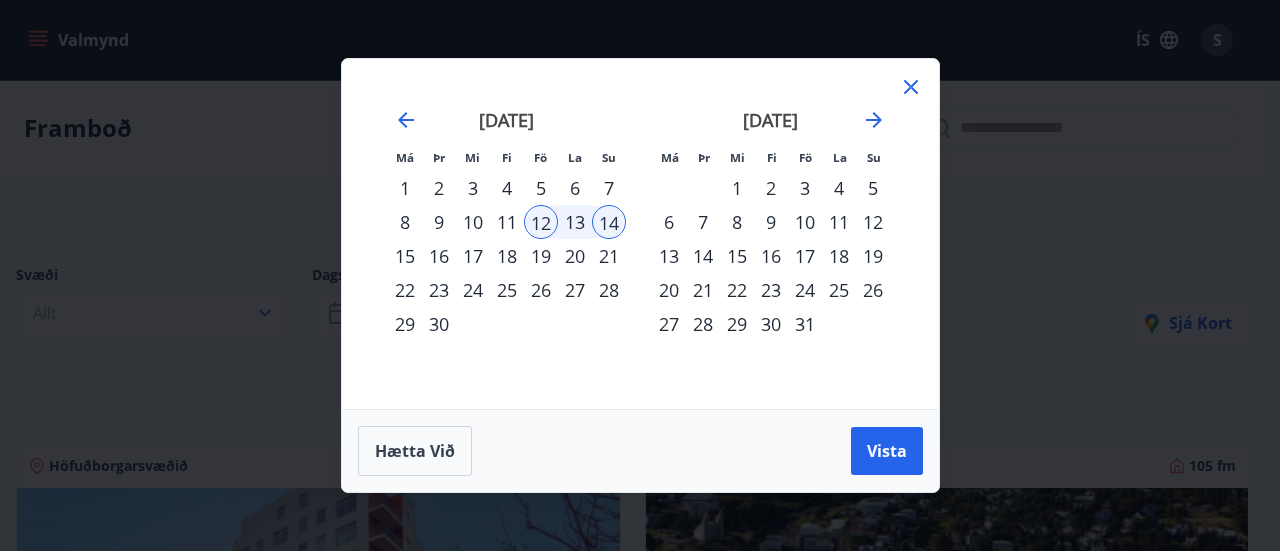 click on "17" at bounding box center [805, 256] 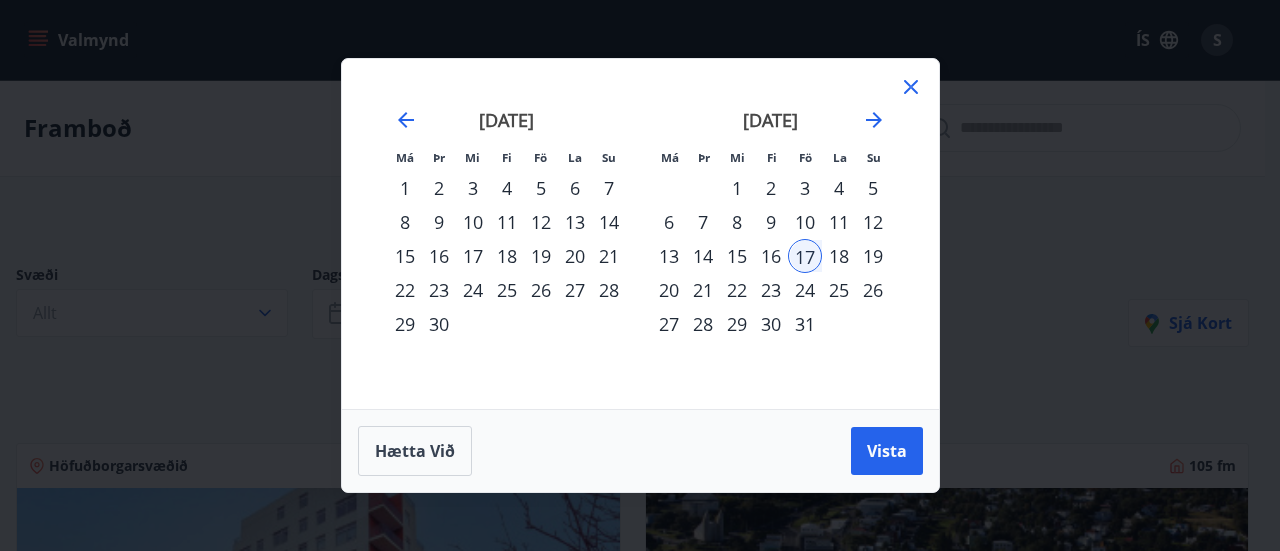 click on "19" at bounding box center [873, 256] 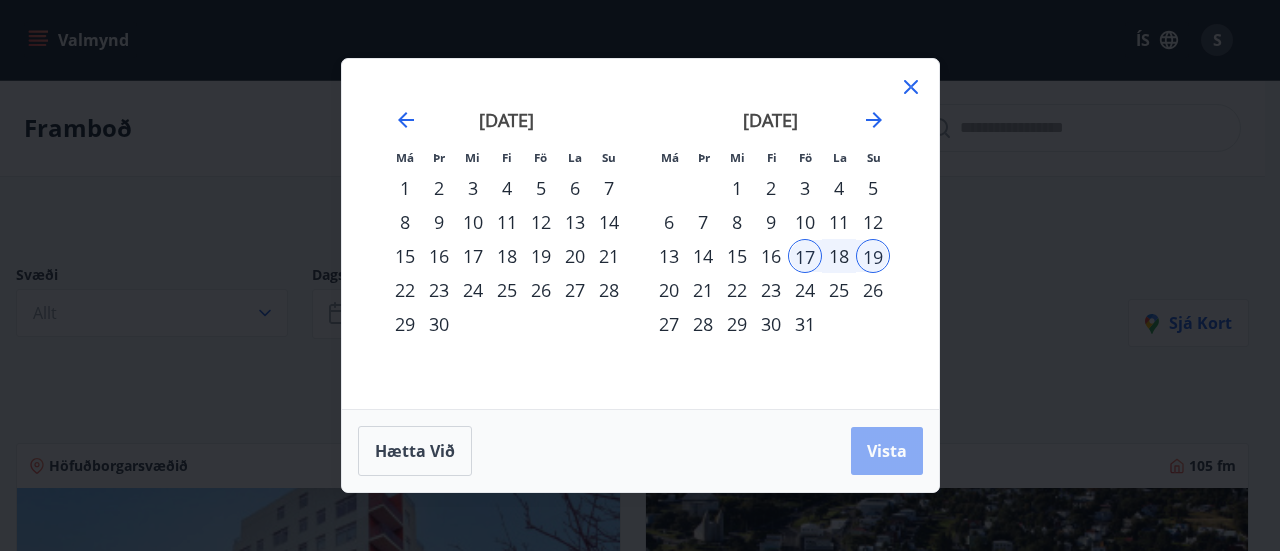 click on "Vista" at bounding box center [887, 451] 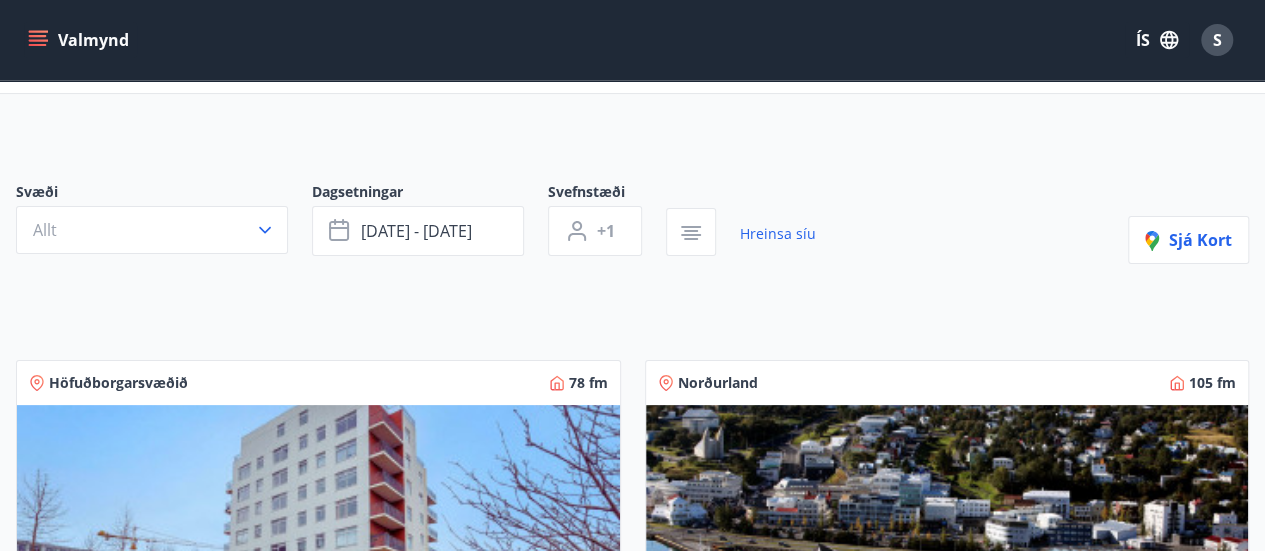 scroll, scrollTop: 32, scrollLeft: 0, axis: vertical 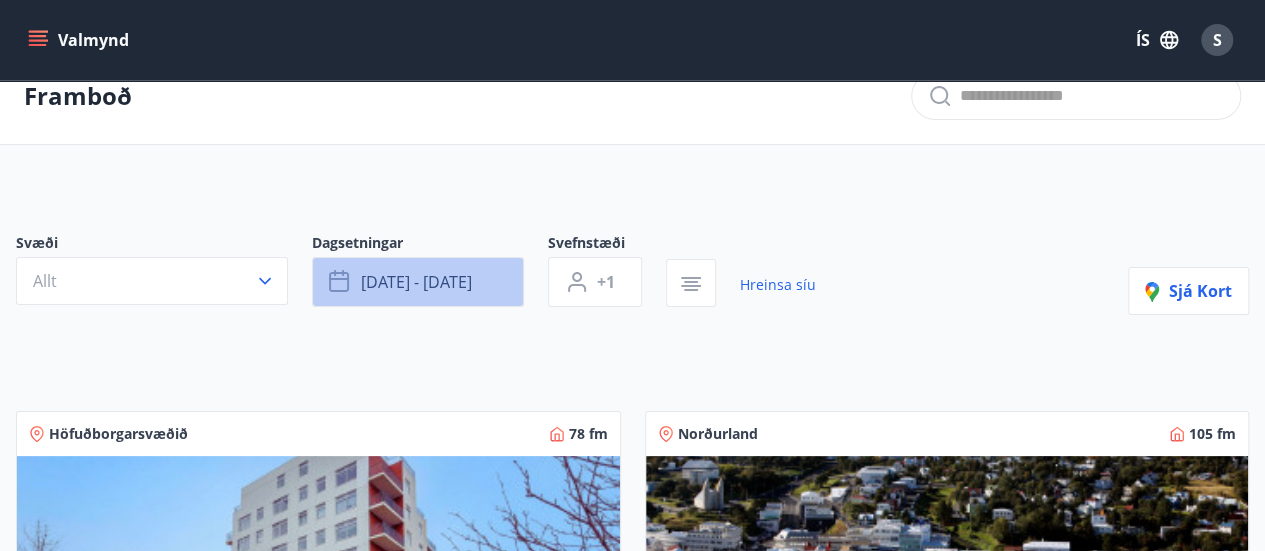 click on "okt 17 - okt 19" at bounding box center (416, 282) 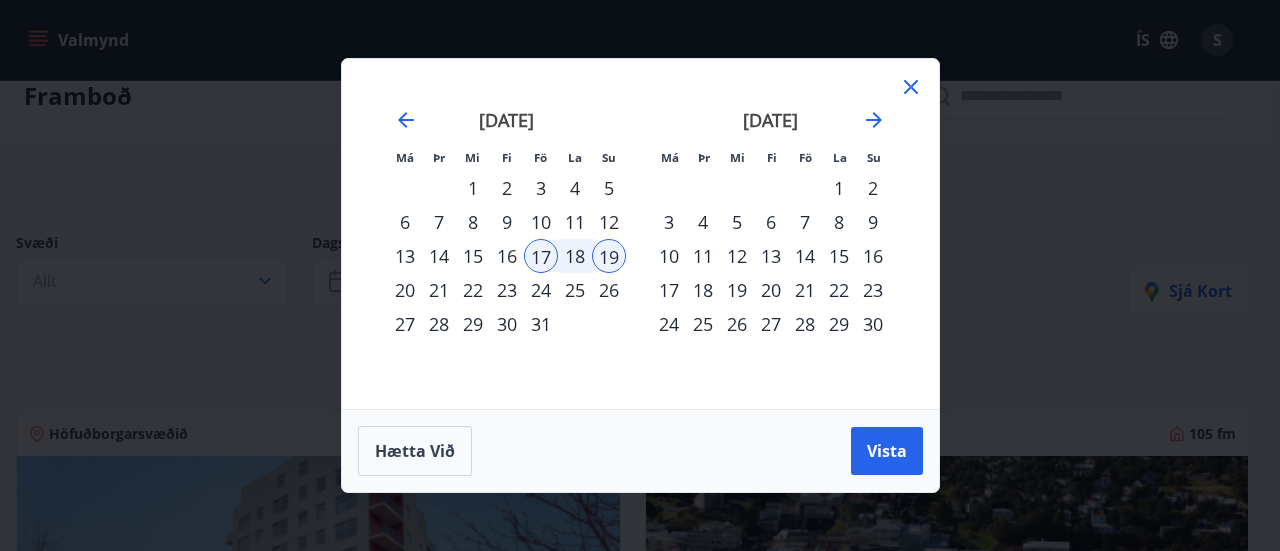 click on "10" at bounding box center (541, 222) 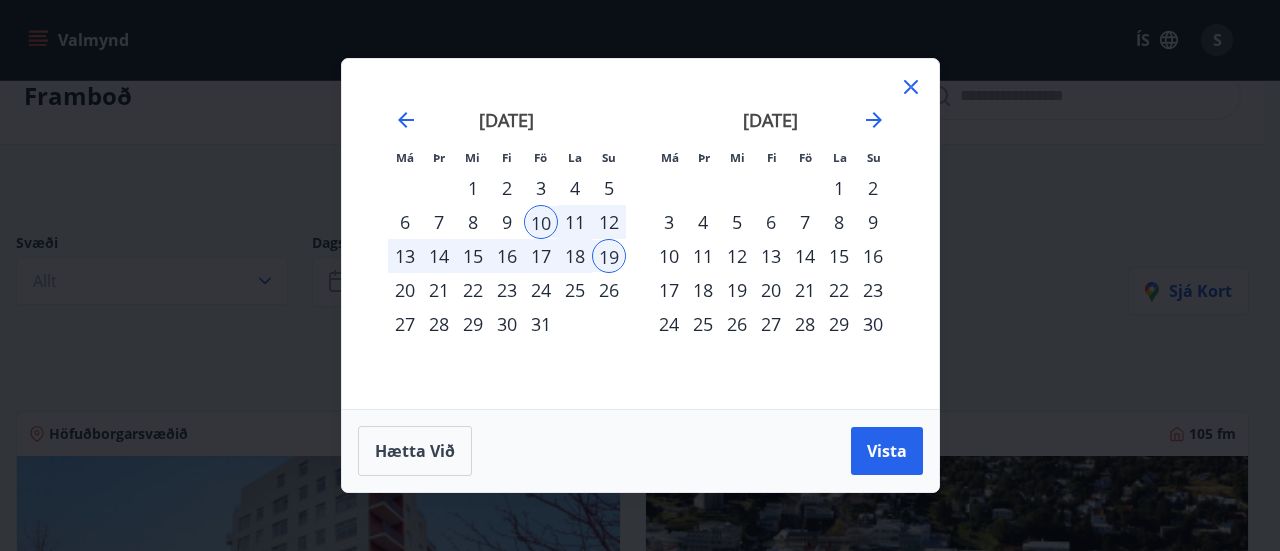 click on "12" at bounding box center (609, 222) 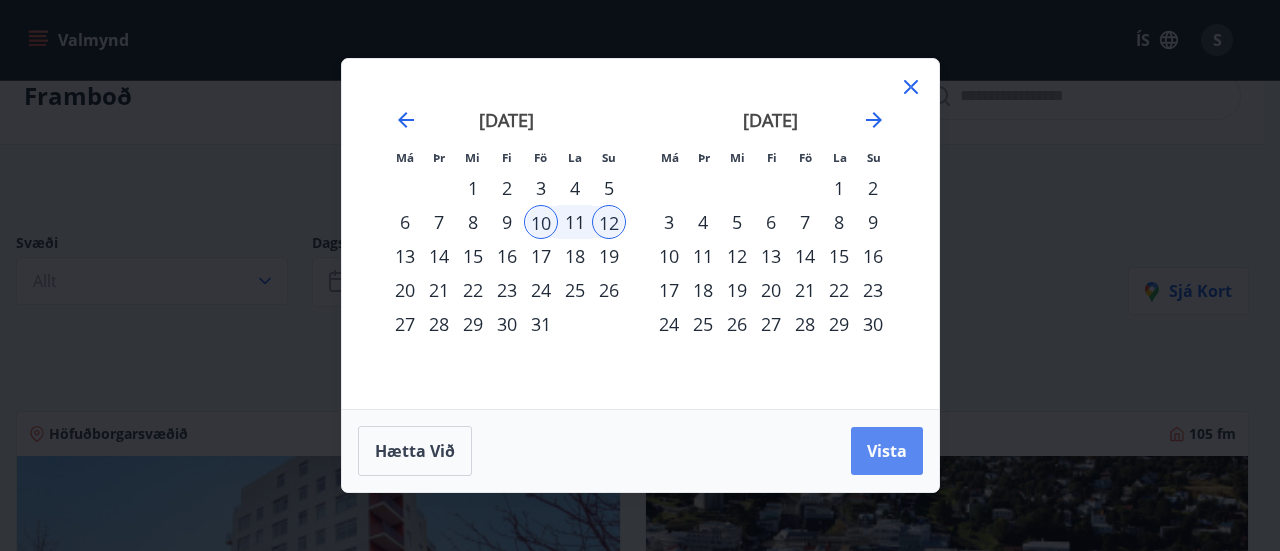 click on "Vista" at bounding box center [887, 451] 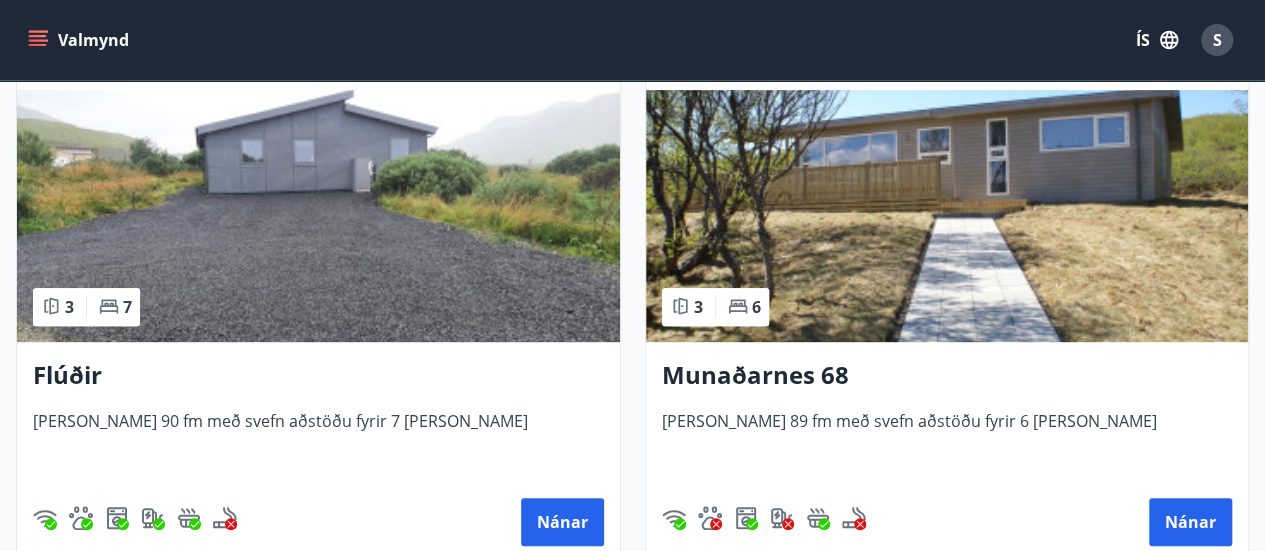 scroll, scrollTop: 422, scrollLeft: 0, axis: vertical 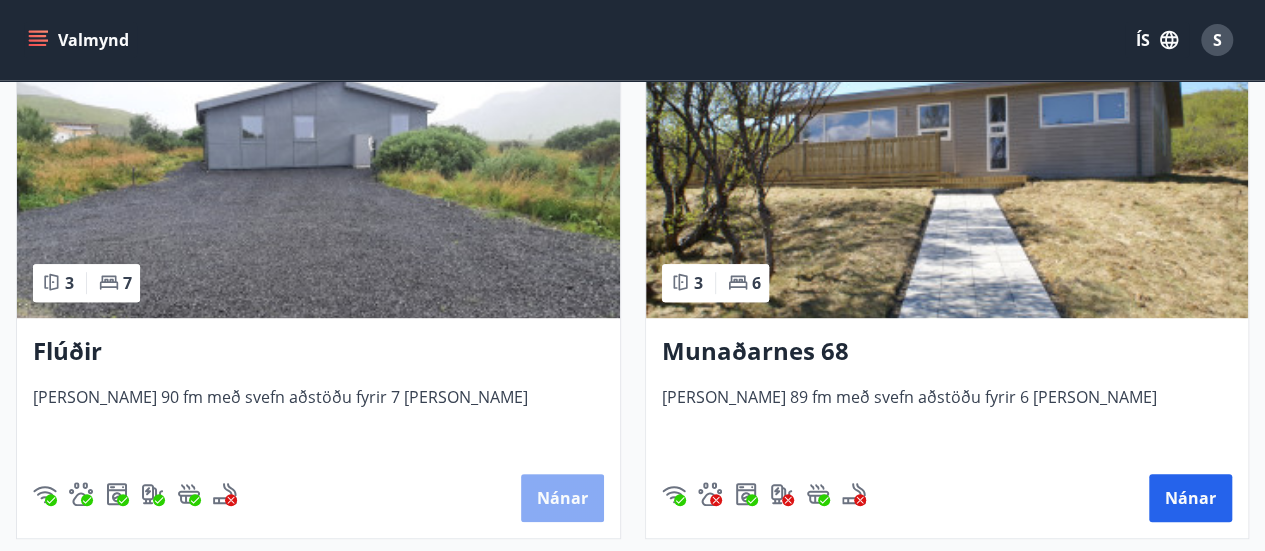 click on "Nánar" at bounding box center [562, 498] 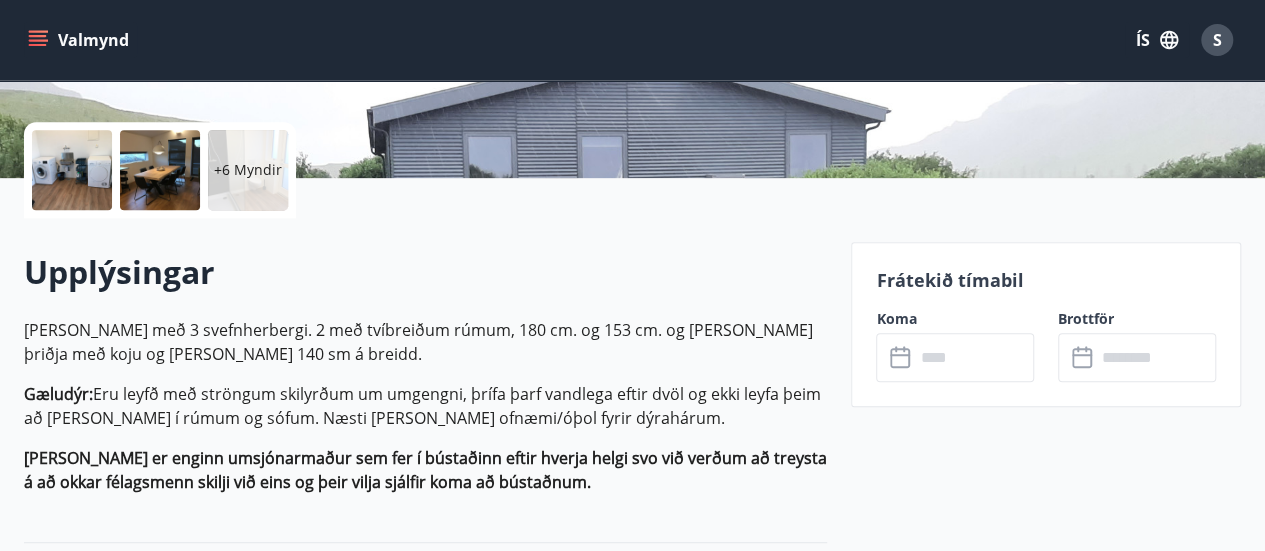 scroll, scrollTop: 0, scrollLeft: 0, axis: both 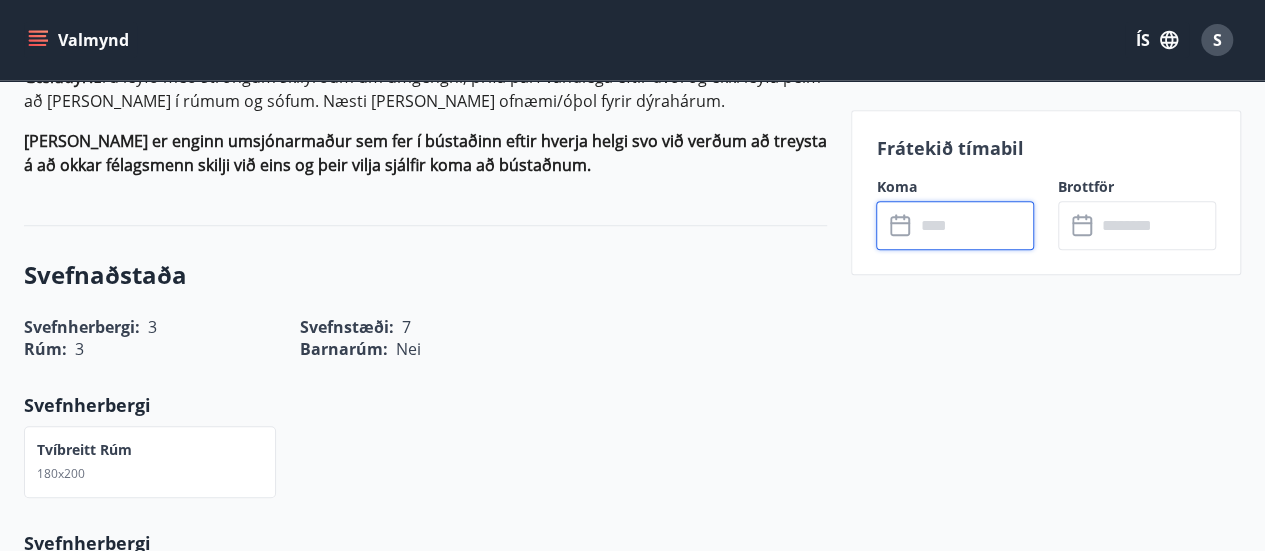click at bounding box center [974, 225] 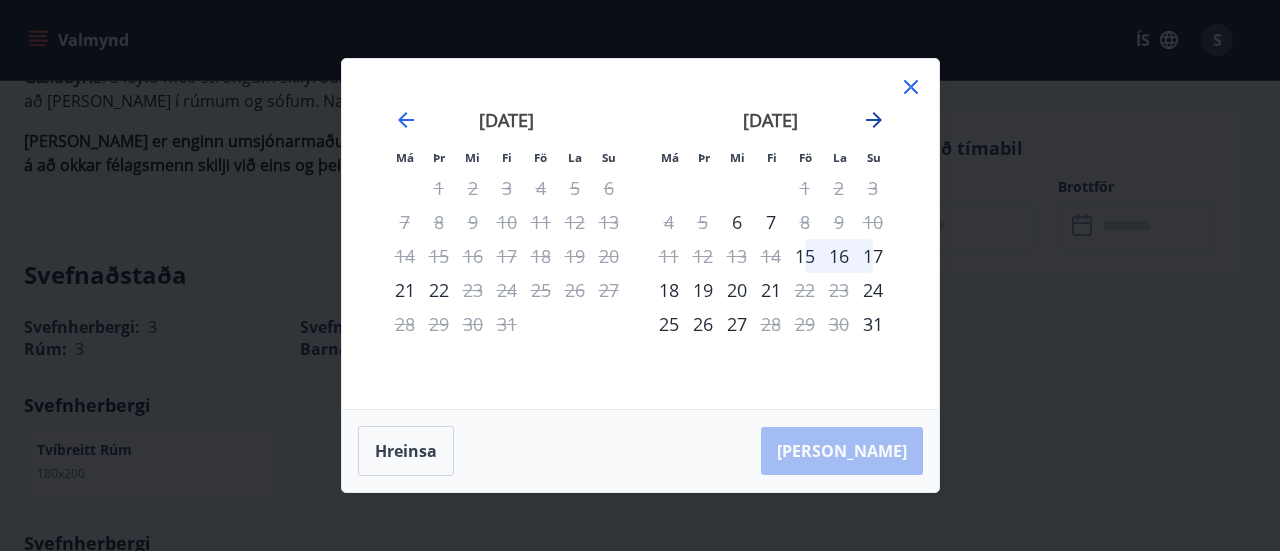 click 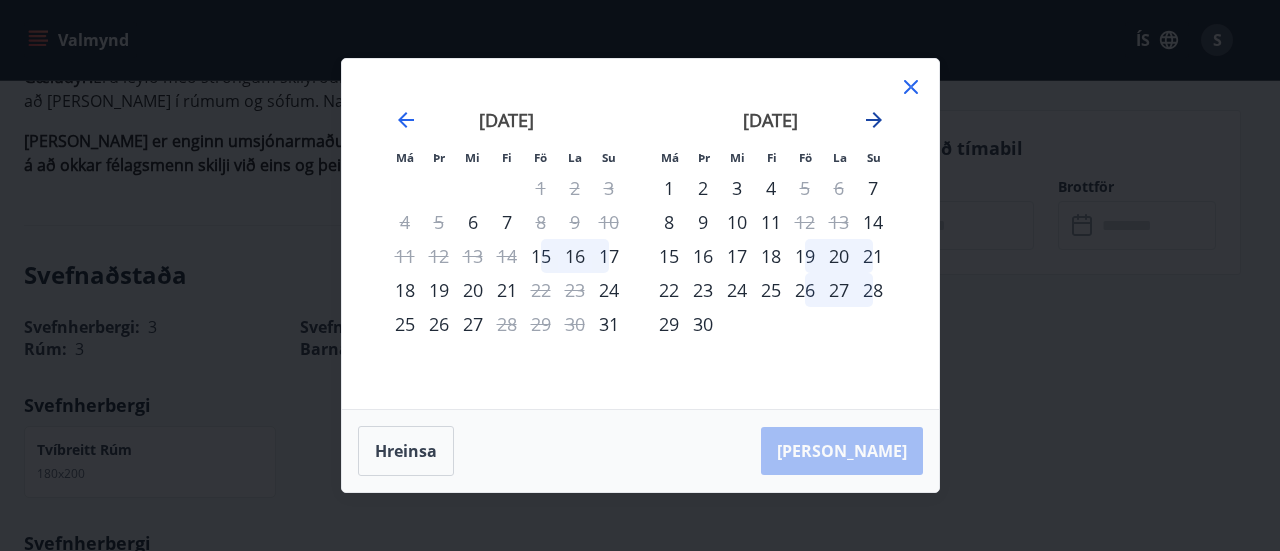 click 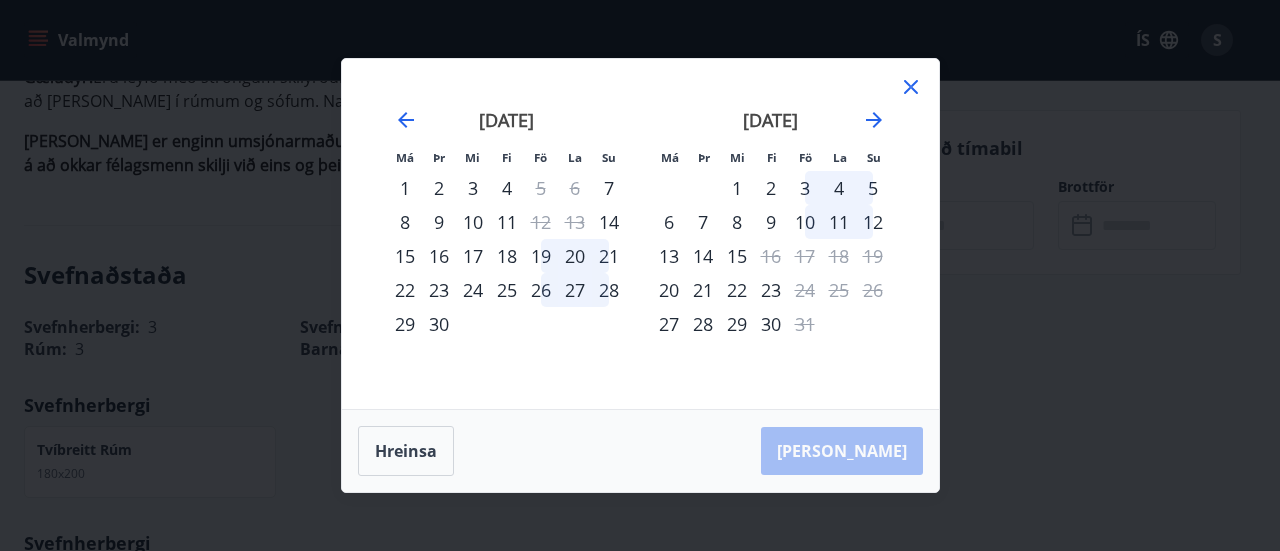 click on "10" at bounding box center [805, 222] 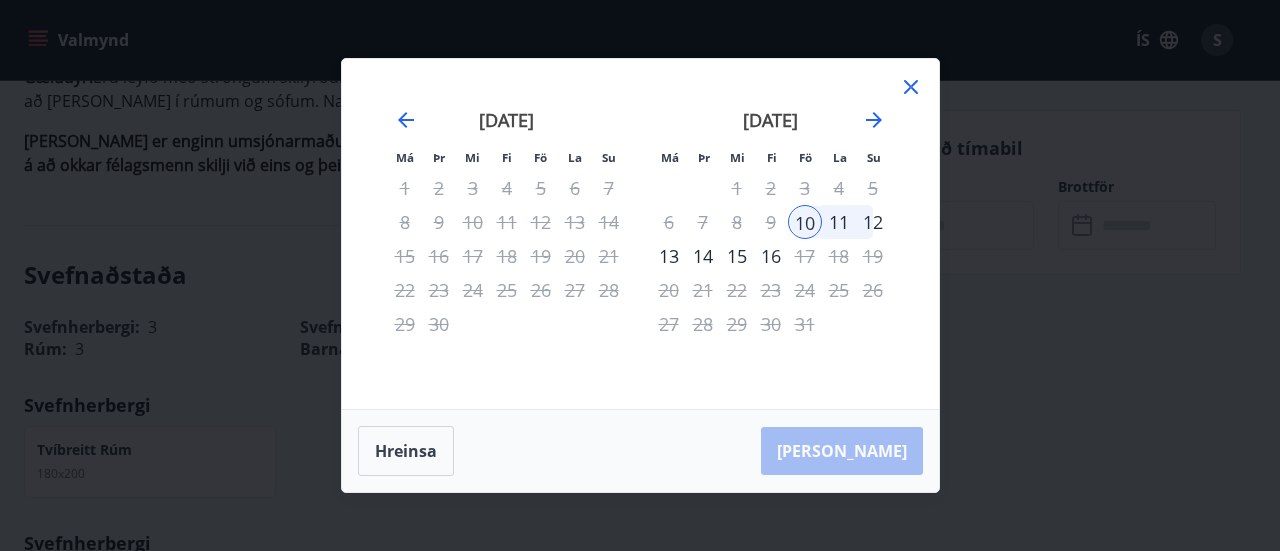 click on "12" at bounding box center (873, 222) 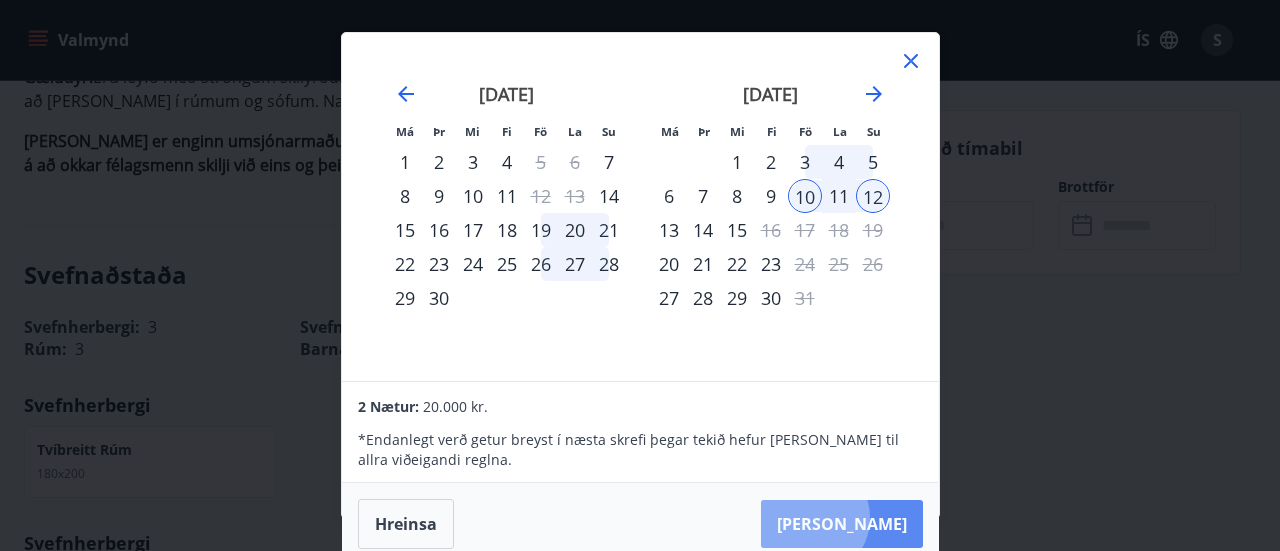 click on "Taka Frá" at bounding box center [842, 524] 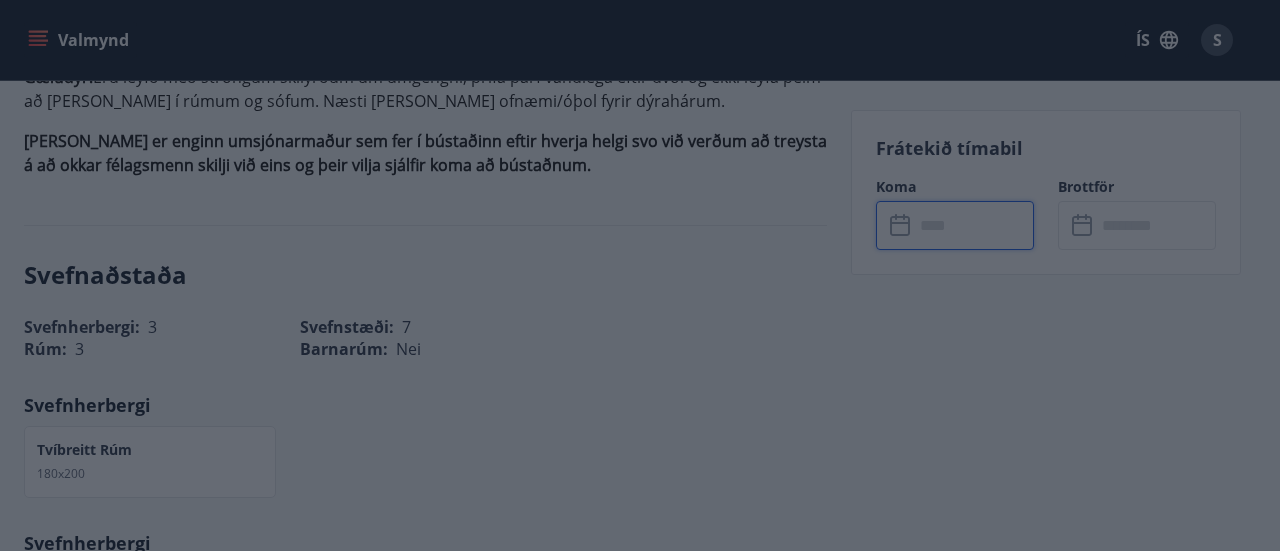 type on "******" 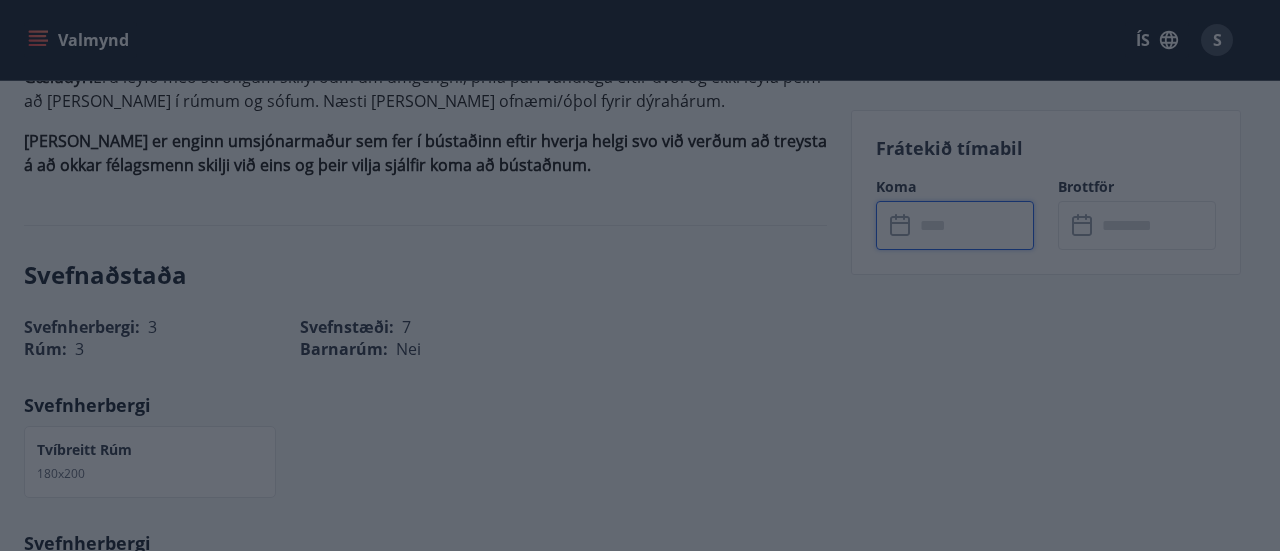 type on "******" 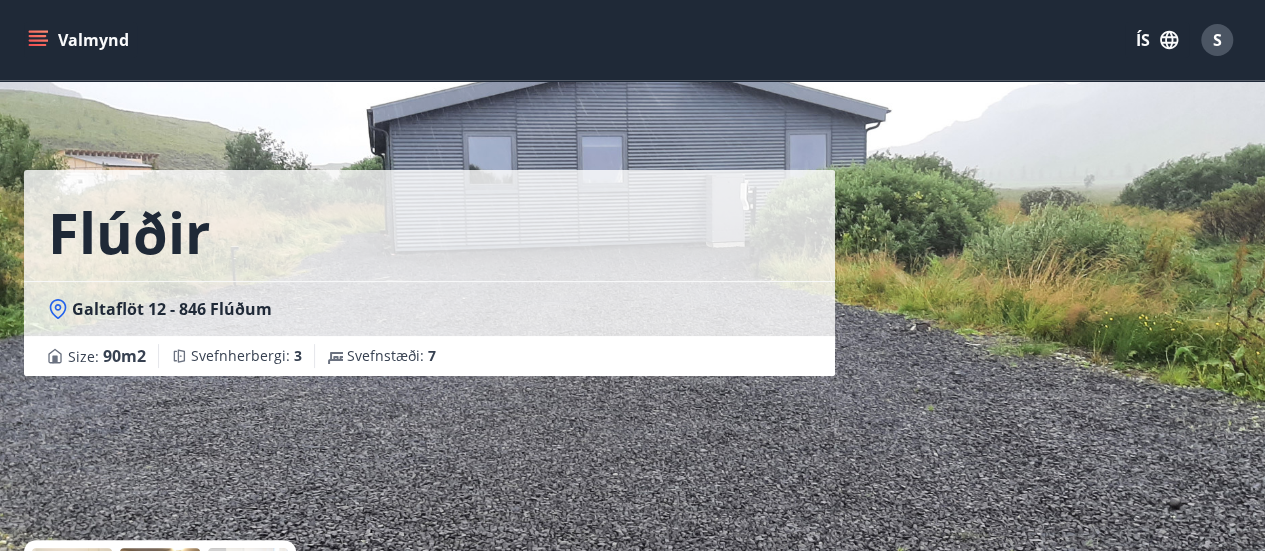 scroll, scrollTop: 0, scrollLeft: 0, axis: both 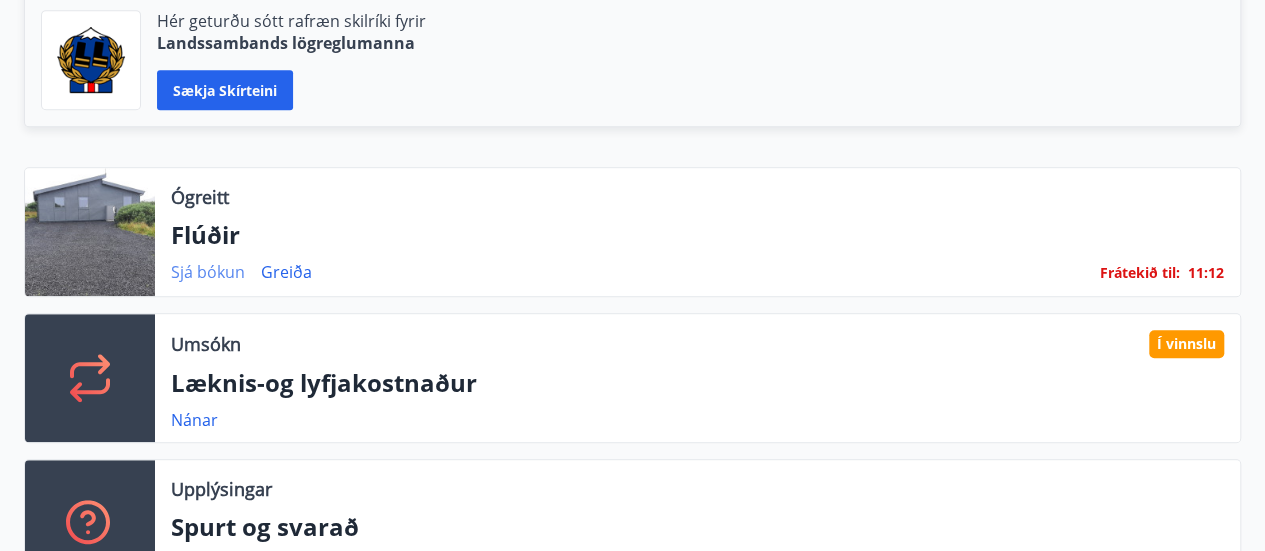 click on "Sjá bókun" at bounding box center [208, 272] 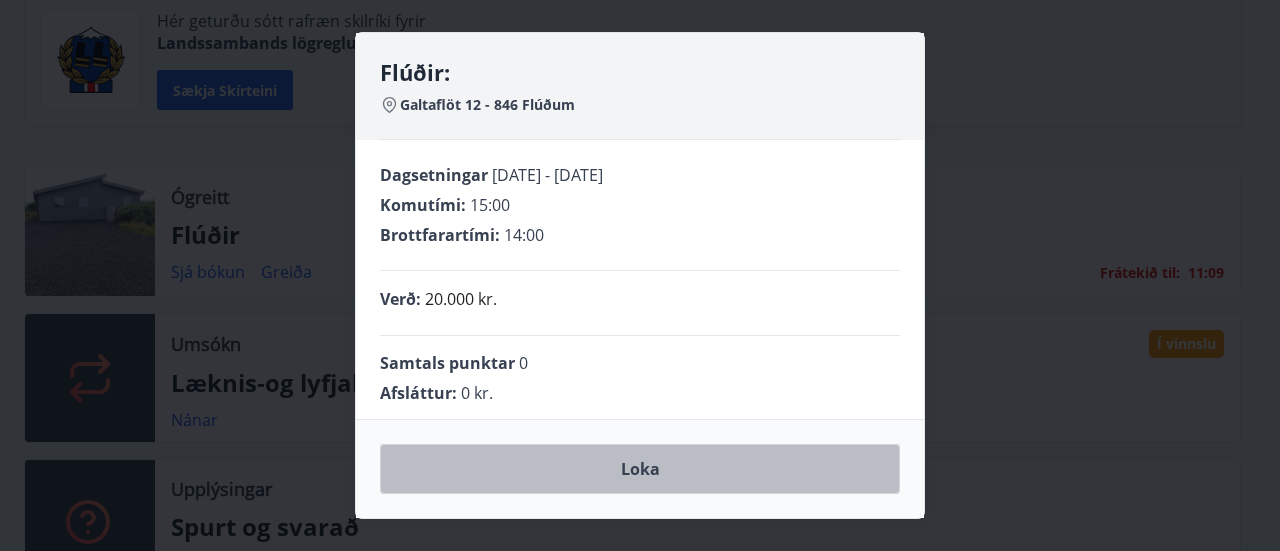click on "Loka" at bounding box center [640, 469] 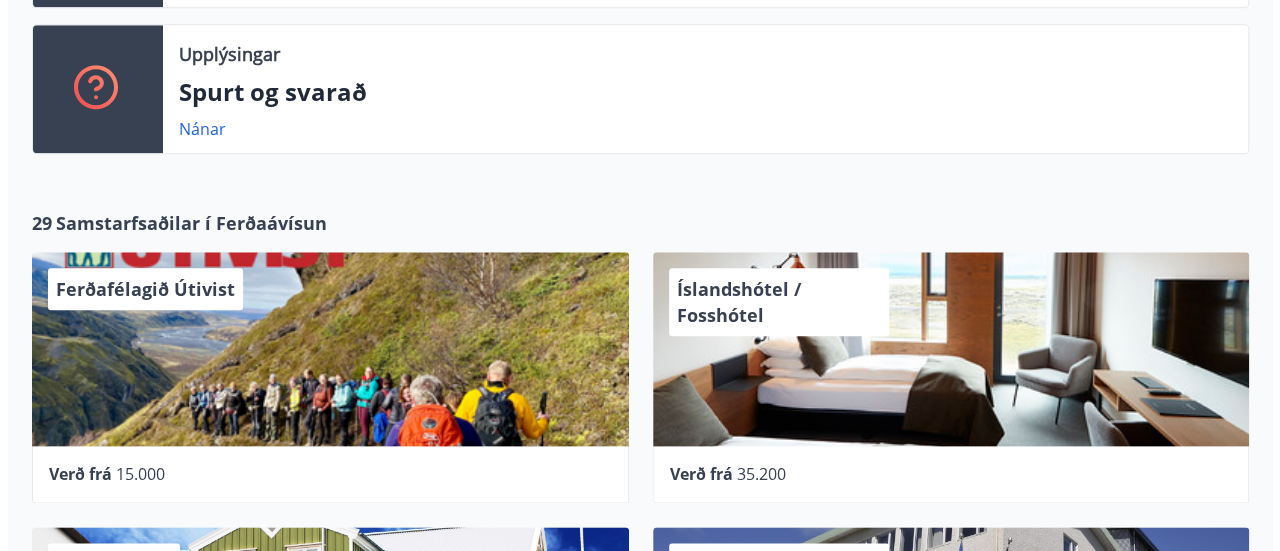 scroll, scrollTop: 960, scrollLeft: 0, axis: vertical 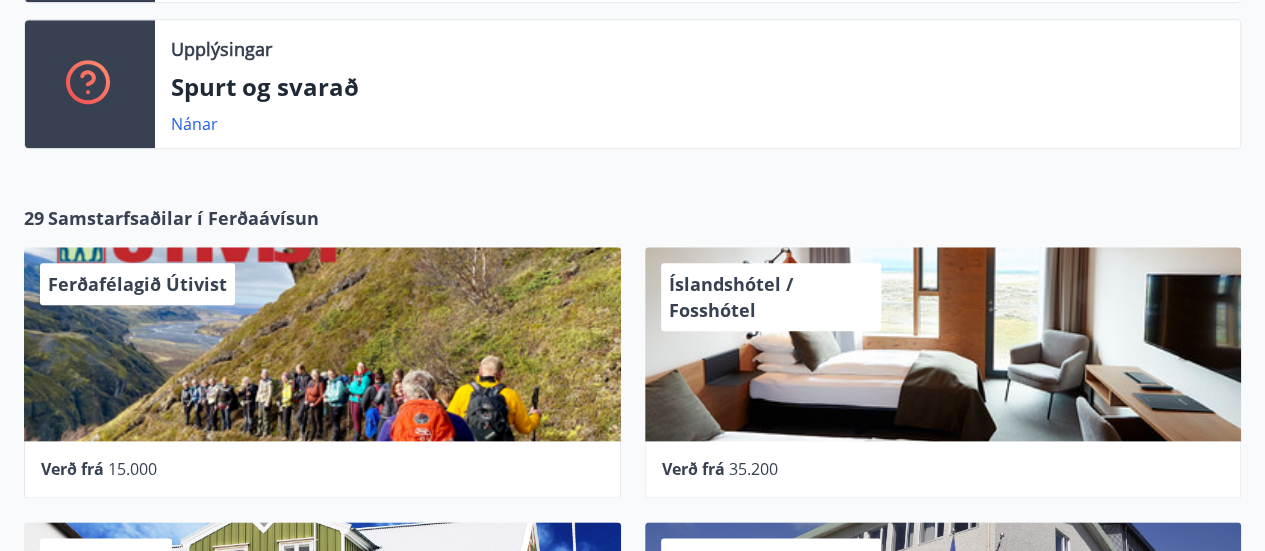 click on "Ferðafélagið Útivist" at bounding box center (137, 284) 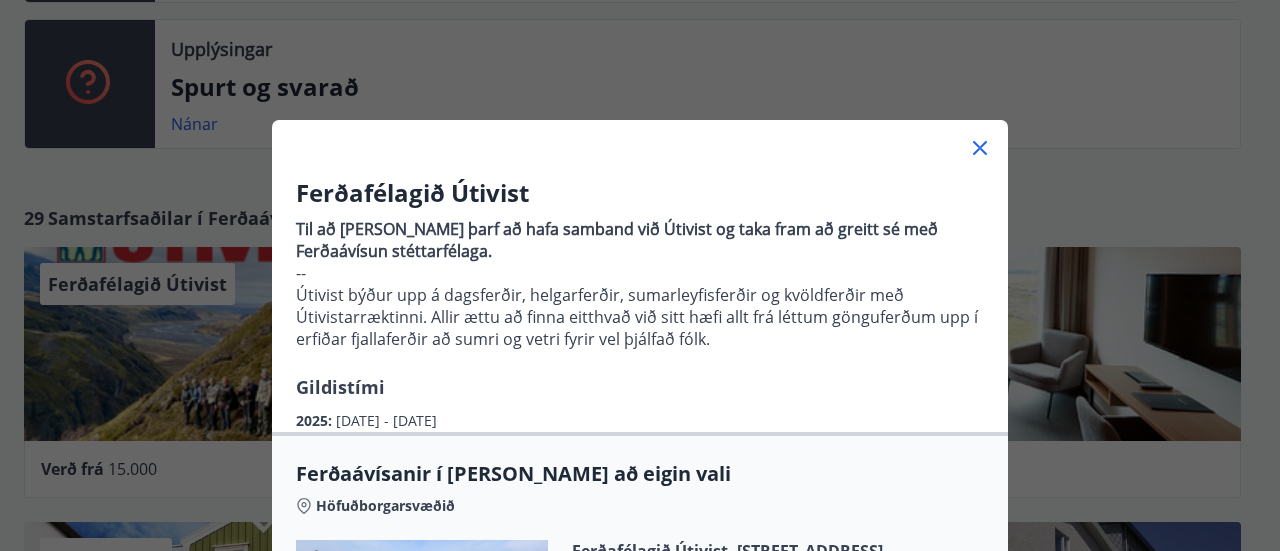 click on "Útivist býður upp á dagsferðir, helgarferðir, sumarleyfisferðir og kvöldferðir með Útivistarræktinni. Allir ættu að finna eitthvað við sitt hæfi allt frá léttum gönguferðum upp í erfiðar fjallaferðir að sumri og vetri fyrir vel þjálfað fólk." at bounding box center [640, 317] 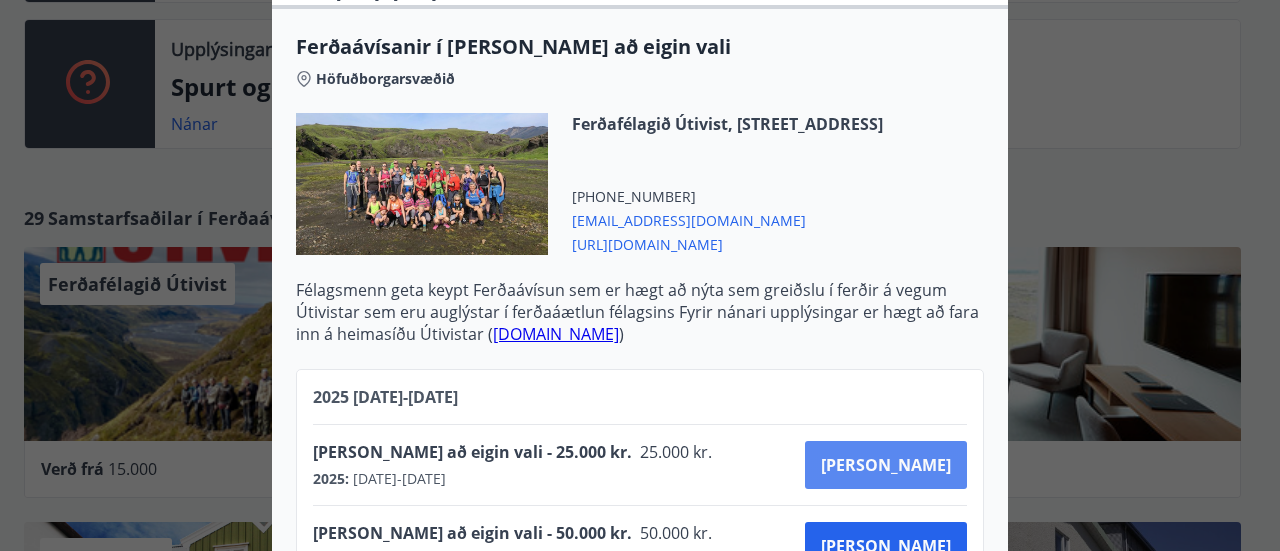 scroll, scrollTop: 422, scrollLeft: 0, axis: vertical 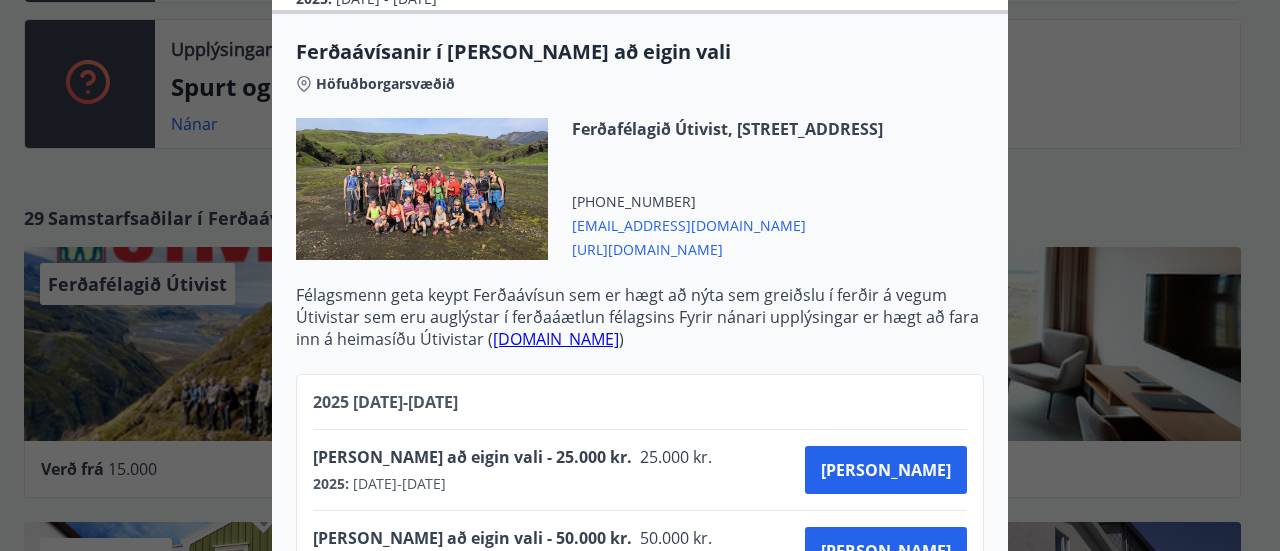 click on "https://www.utivist.is/" at bounding box center [727, 248] 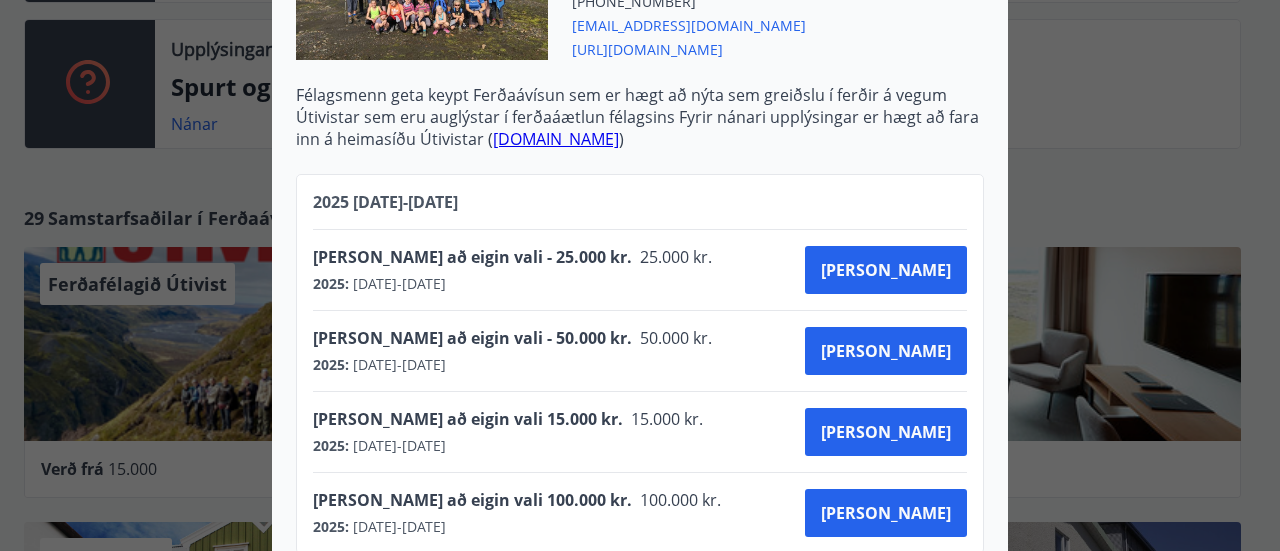 scroll, scrollTop: 662, scrollLeft: 0, axis: vertical 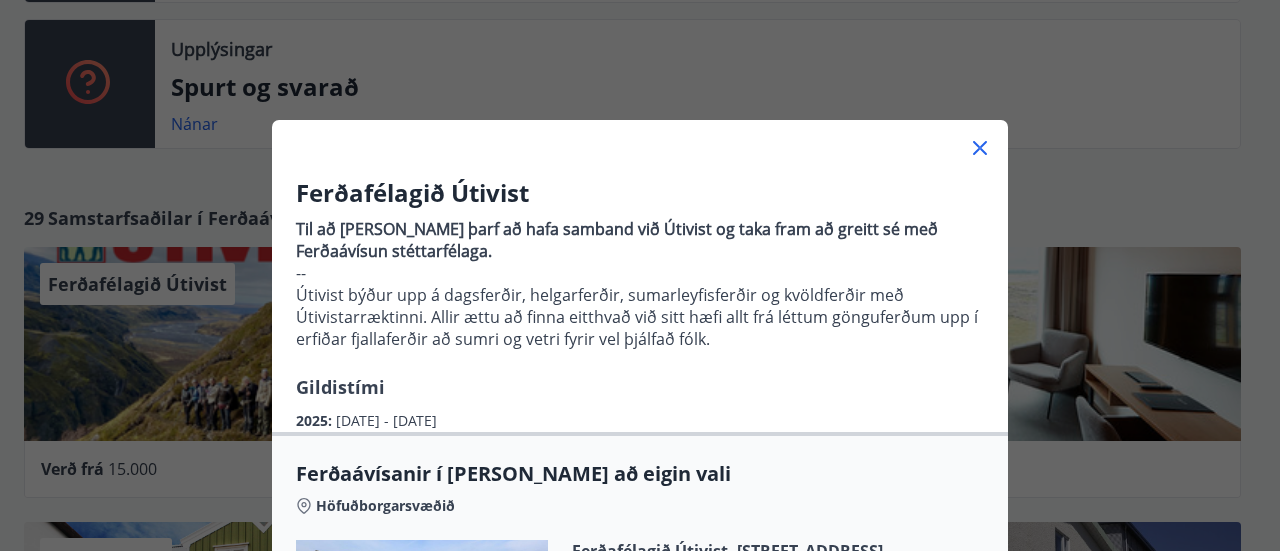 click on "Ferðafélagið Útivist Til að bóka ferð þarf að hafa samband við Útivist og taka fram að greitt sé með Ferðaávísun stéttarfélaga.
--
Útivist býður upp á dagsferðir, helgarferðir, sumarleyfisferðir og kvöldferðir með Útivistarræktinni. Allir ættu að finna eitthvað við sitt hæfi allt frá léttum gönguferðum upp í erfiðar fjallaferðir að sumri og vetri fyrir vel þjálfað fólk.
Gildistími 2025 : 01.01.2025 - 31.12.2025 Ferðaávísanir í ferð að eigin vali Höfuðborgarsvæðið Ferðafélagið Útivist, Katrínartúni 4, 105 Reykjavík +354 5621000 utivist@utivist.is https://www.utivist.is/   Félagsmenn geta keypt Ferðaávísun sem er hægt að nýta sem greiðslu í ferðir á vegum Útivistar sem eru auglýstar í ferðaáætlun félagsins Fyrir nánari upplýsingar er hægt að fara inn á heimasíðu Útivistar ( utivist.is )
2025   01.01.25  -  31.12.25 Ferð að eigin vali - 25.000 kr. 25.000 kr. 2025 : 01.01.2025  -  31.12.2025 Kaupa 50.000 kr. :" at bounding box center [640, 275] 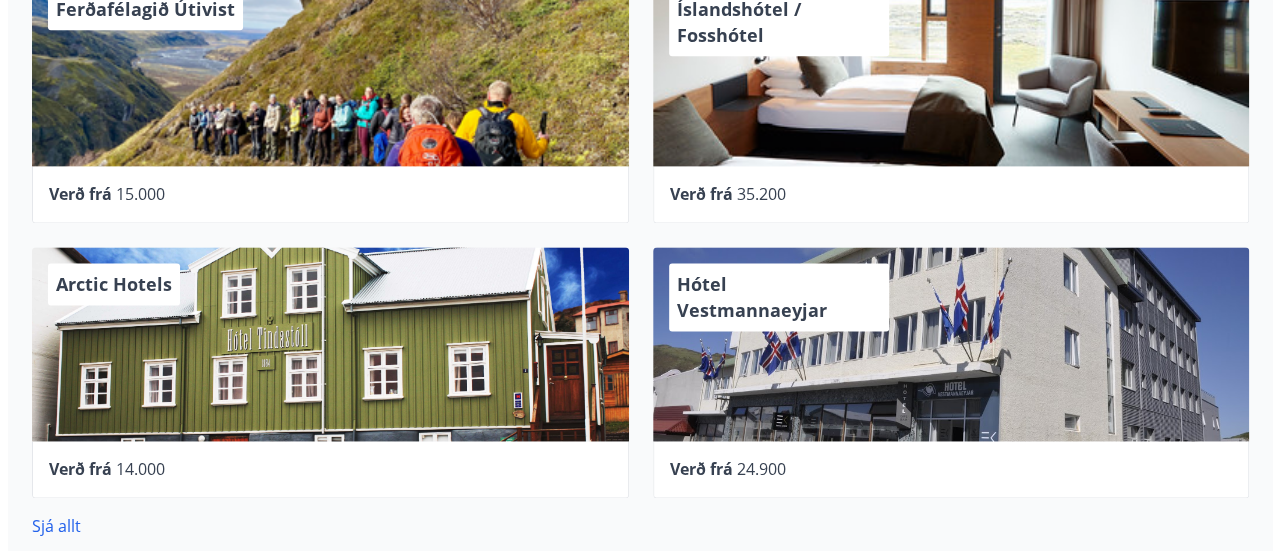 scroll, scrollTop: 1320, scrollLeft: 0, axis: vertical 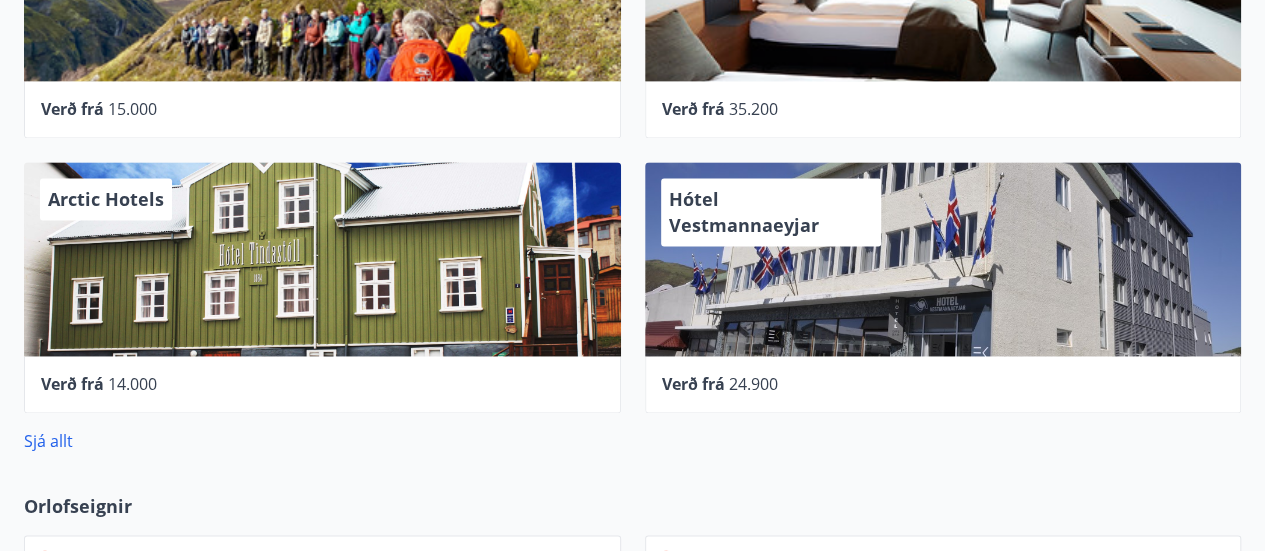 click on "Arctic Hotels" at bounding box center [322, 259] 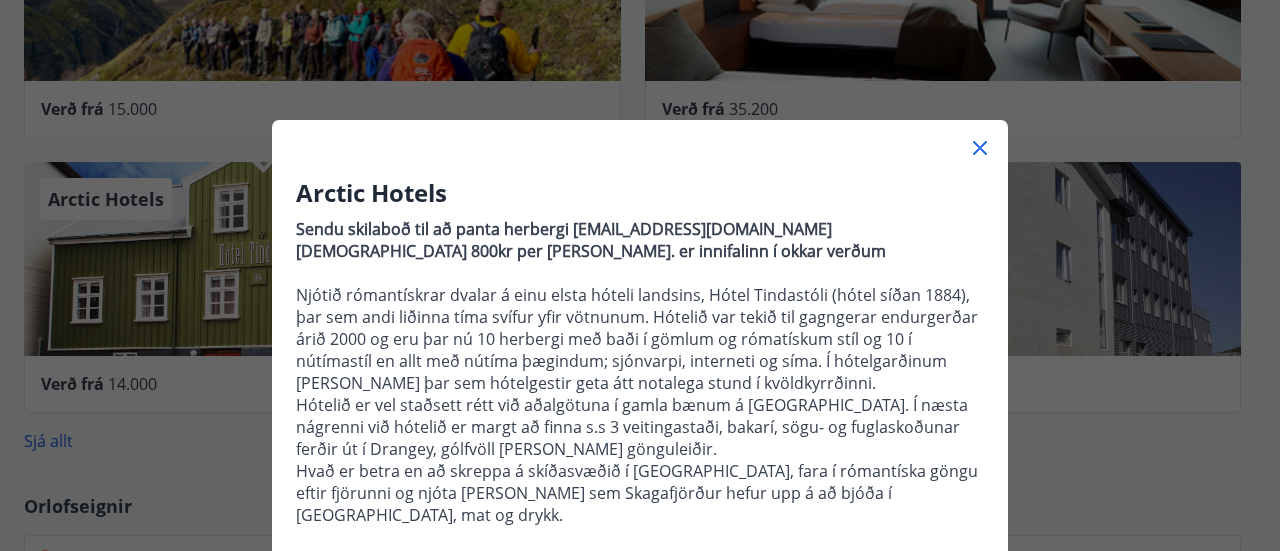 click on "Njótið rómantískrar dvalar á einu elsta hóteli landsins, Hótel Tindastóli (hótel síðan 1884), þar sem andi liðinna tíma svífur yfir vötnunum. Hótelið var tekið til gagngerar endurgerðar árið 2000 og eru þar nú 10 herbergi með baði í gömlum og rómatískum stíl og 10 í nútímastíl en allt með nútíma þægindum; sjónvarpi, interneti og síma. Í hótelgarðinum er hlaðin laug þar sem hótelgestir geta átt notalega stund í kvöldkyrrðinni." at bounding box center [640, 339] 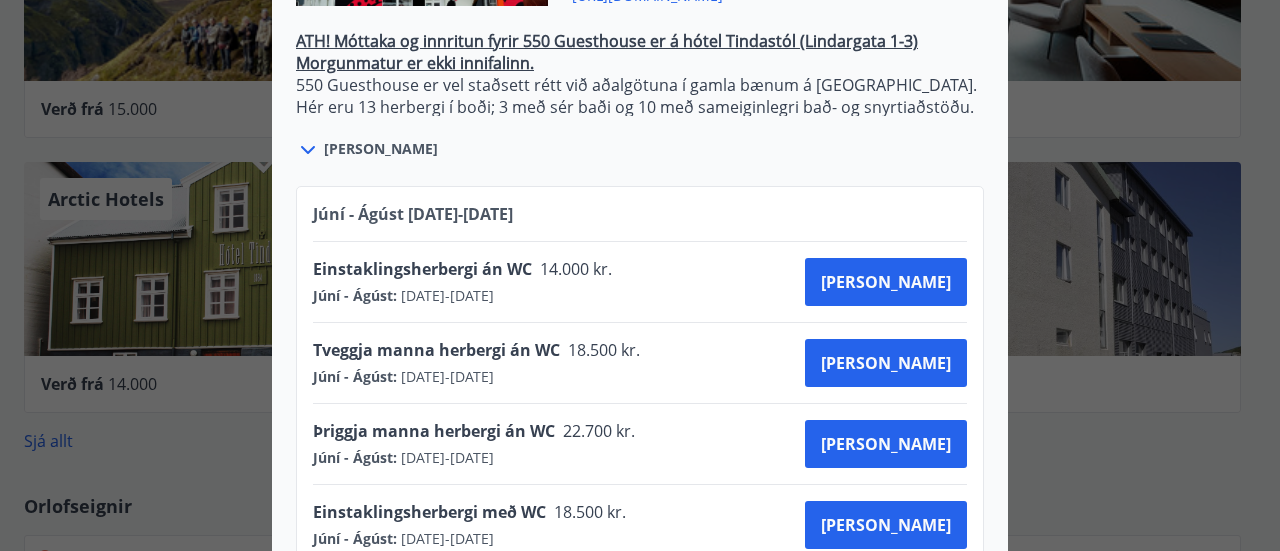 scroll, scrollTop: 960, scrollLeft: 0, axis: vertical 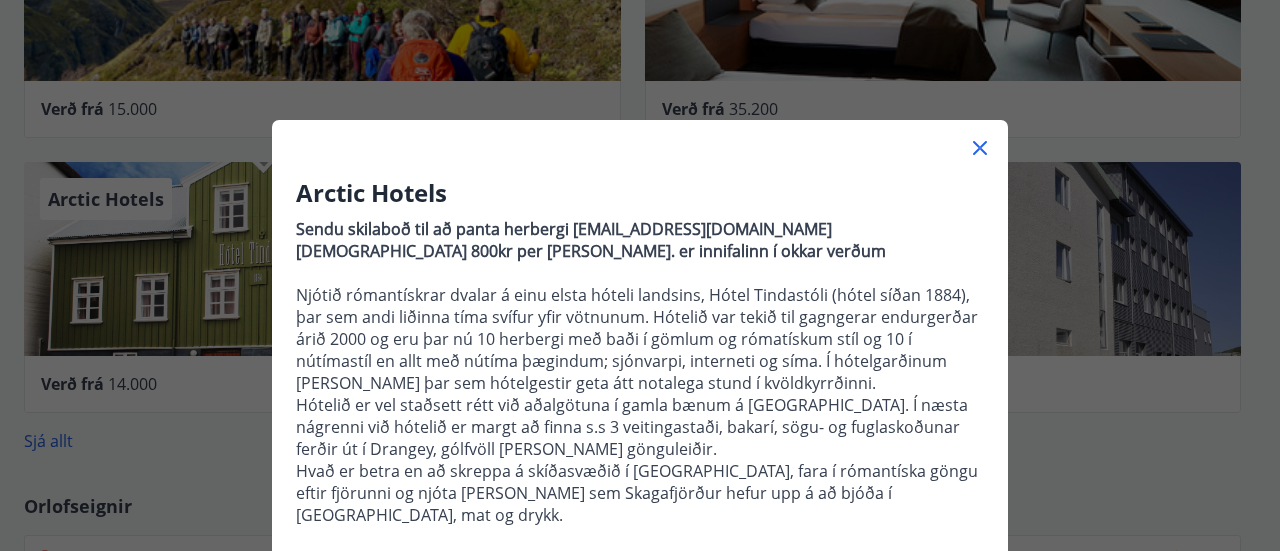 click on "Arctic Hotels Sendu skilaboð til að panta herbergi info@arctichotels.is
Gistináttaskattur 800kr per nótt. er innifalinn í okkar verðum
Njótið rómantískrar dvalar á einu elsta hóteli landsins, Hótel Tindastóli (hótel síðan 1884), þar sem andi liðinna tíma svífur yfir vötnunum. Hótelið var tekið til gagngerar endurgerðar árið 2000 og eru þar nú 10 herbergi með baði í gömlum og rómatískum stíl og 10 í nútímastíl en allt með nútíma þægindum; sjónvarpi, interneti og síma. Í hótelgarðinum er hlaðin laug þar sem hótelgestir geta átt notalega stund í kvöldkyrrðinni.
Hótelið er vel staðsett rétt við aðalgötuna í gamla bænum á Sauðárkróki. Í næsta nágrenni við hótelið er margt að finna s.s 3 veitingastaði, bakarí, sögu- og fuglaskoðunar ferðir út í Drangey, gólfvöll og góðar gönguleiðir.
Gildistími Júní - Ágúst : 01.06.2025 - 31.08.2025 Sjá skilmála
Afbóka skal innan 48 tíma
550 Guesthouse" at bounding box center [640, 275] 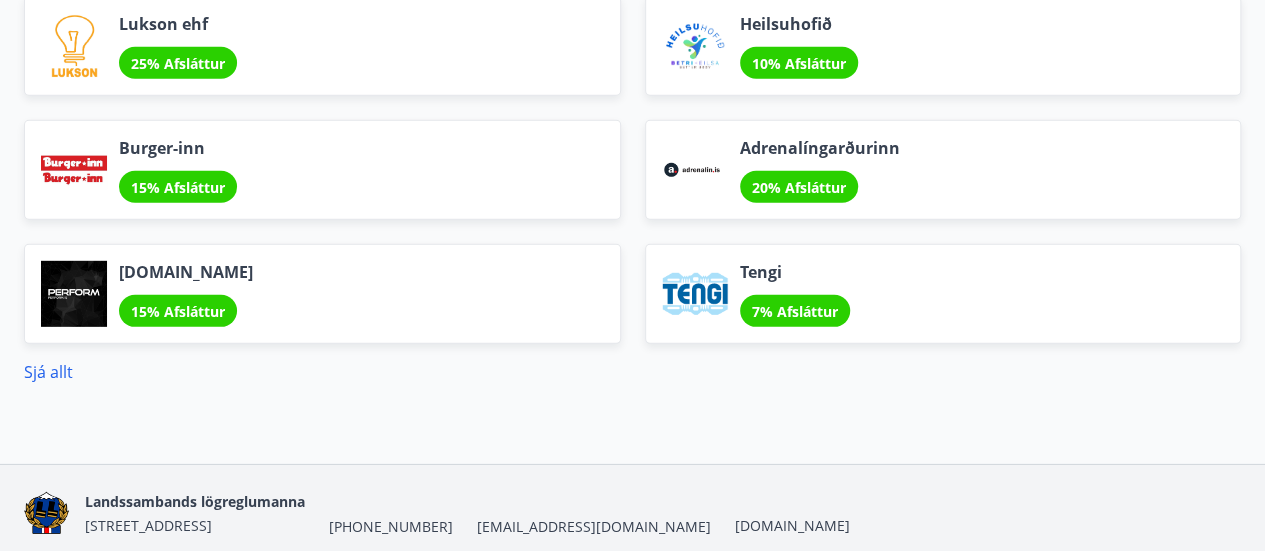 scroll, scrollTop: 2927, scrollLeft: 0, axis: vertical 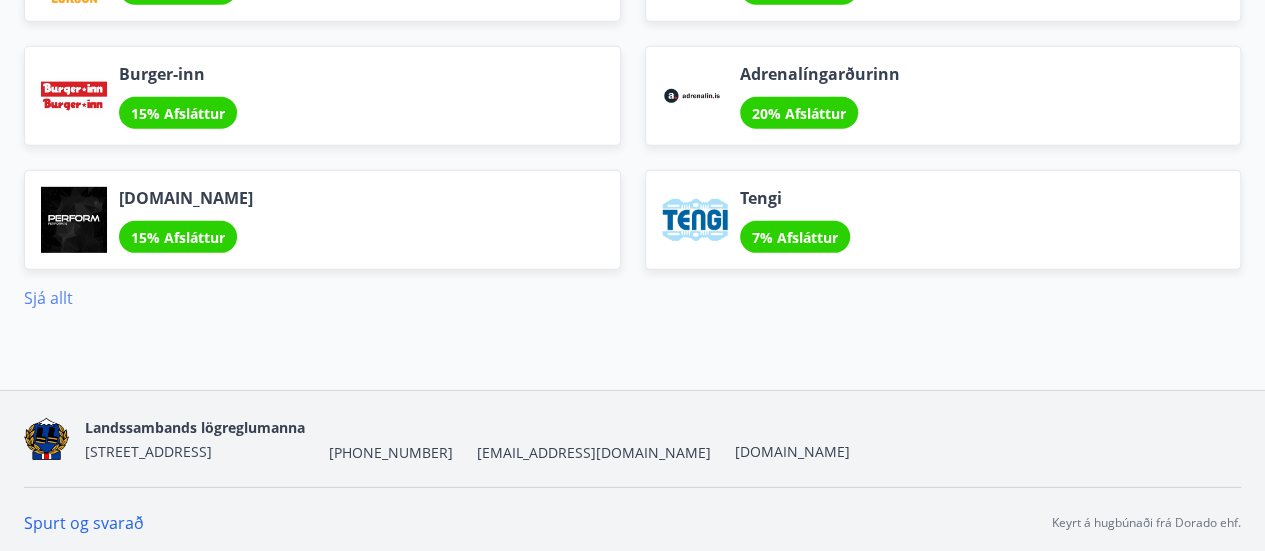 click on "Sjá allt" at bounding box center (48, 298) 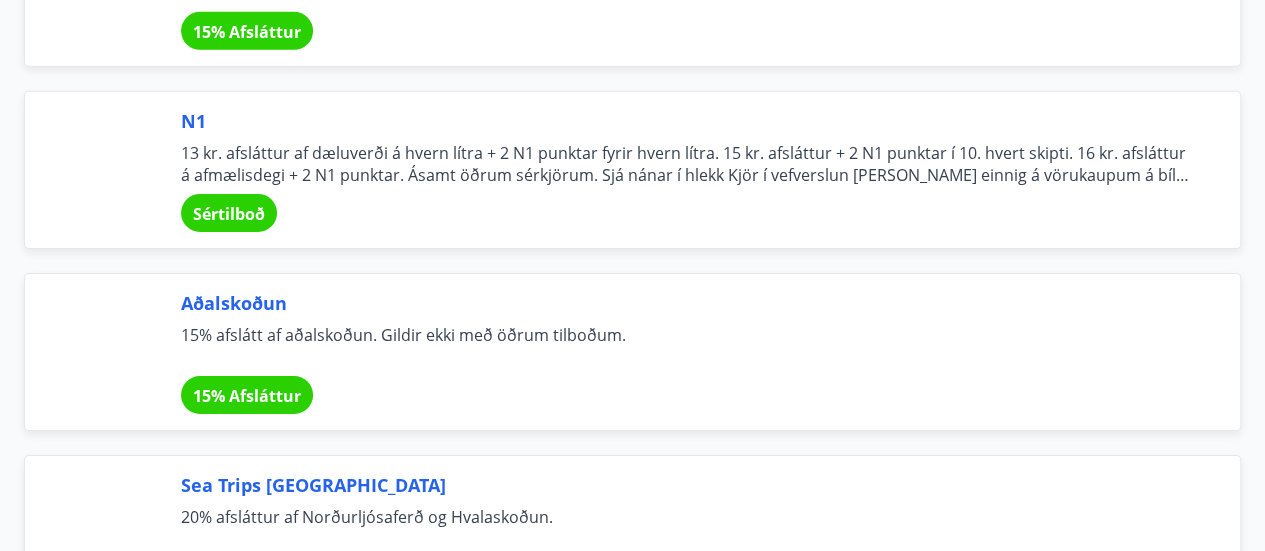 scroll, scrollTop: 7040, scrollLeft: 0, axis: vertical 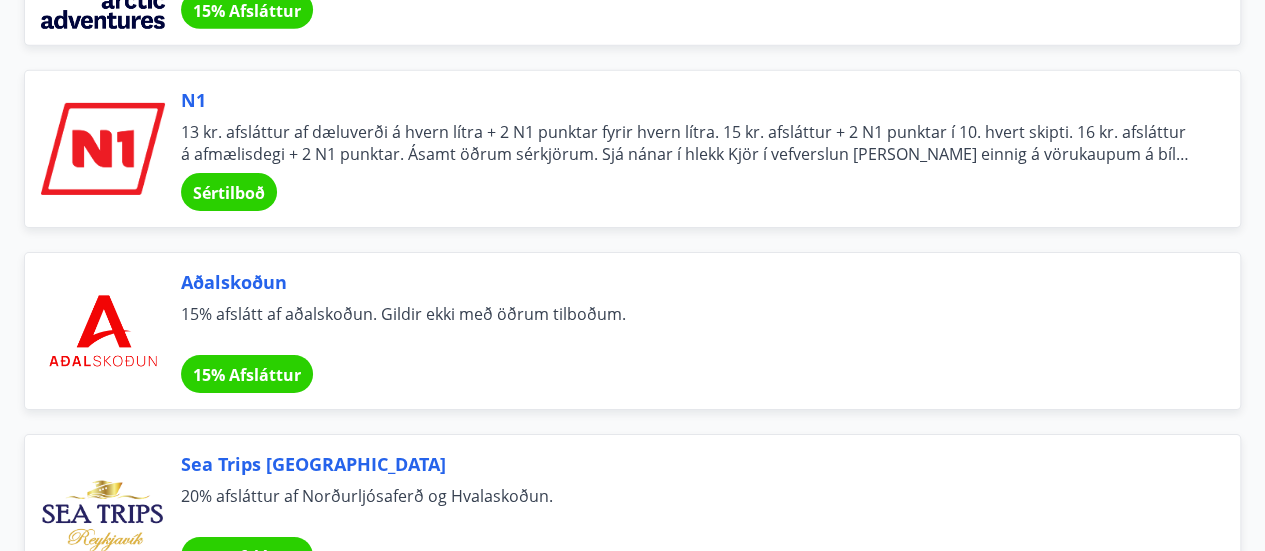 click on "Sértilboð" at bounding box center (229, 193) 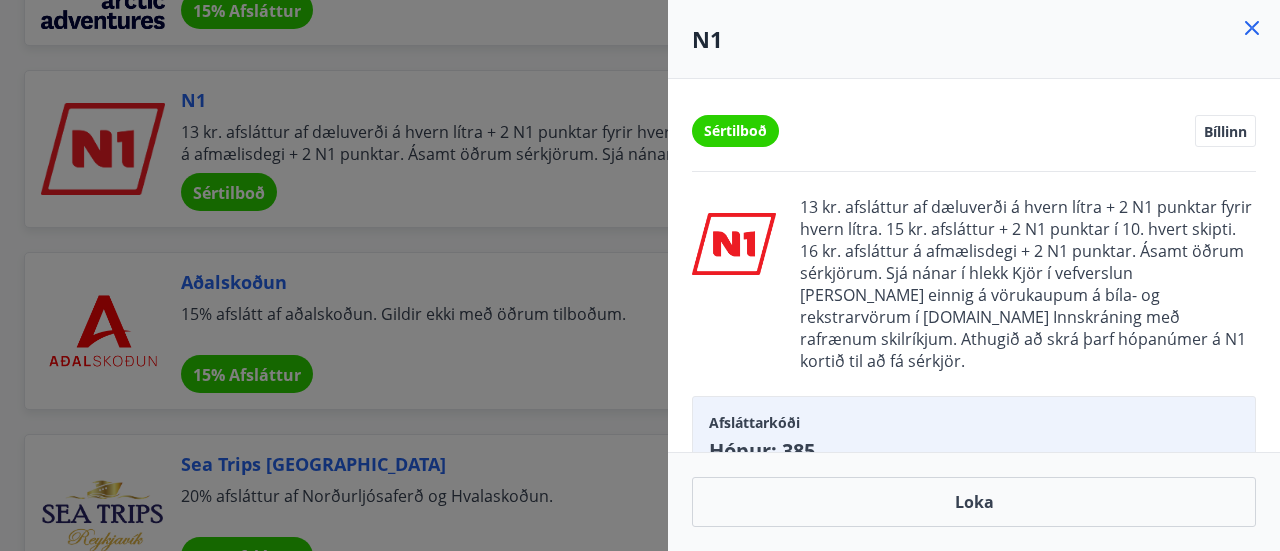 click on "13 kr. afsláttur af dæluverði á hvern lítra + 2 N1 punktar fyrir hvern lítra.
15 kr. afsláttur + 2 N1 punktar í 10. hvert skipti.
16 kr. afsláttur á afmælisdegi + 2 N1 punktar.
Ásamt öðrum sérkjörum. Sjá nánar í hlekk
Kjör í vefverslun gilda einnig á vörukaupum á bíla- og rekstrarvörum í  vefverslun.n1.is
Innskráning með rafrænum skilríkjum. Athugið að skrá þarf hópanúmer á N1 kortið til að fá sérkjör." at bounding box center [974, 284] 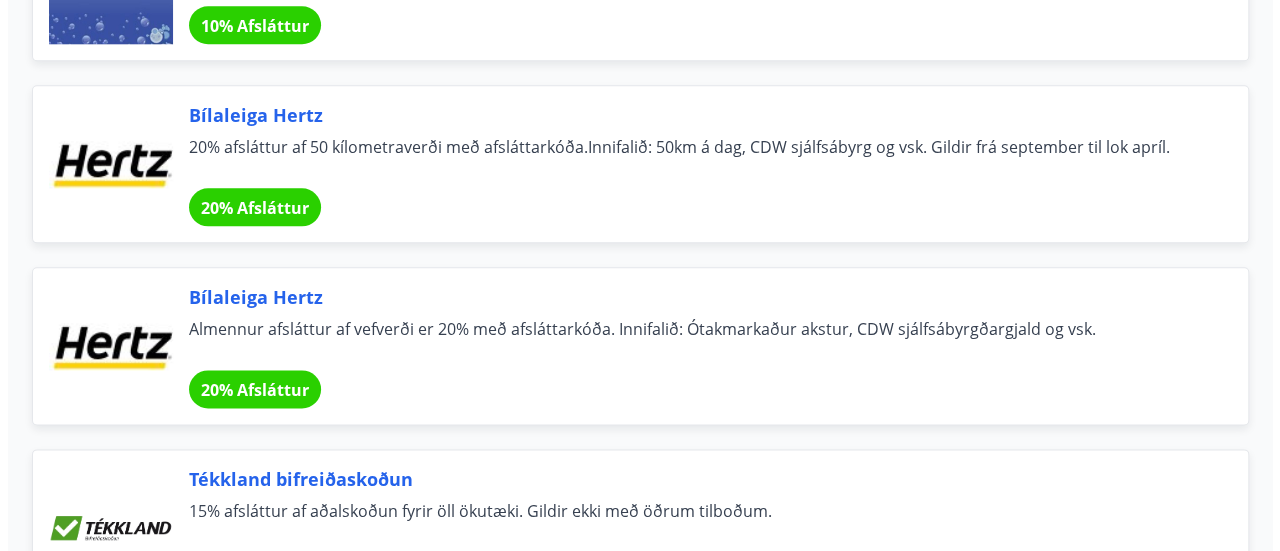 scroll, scrollTop: 12480, scrollLeft: 0, axis: vertical 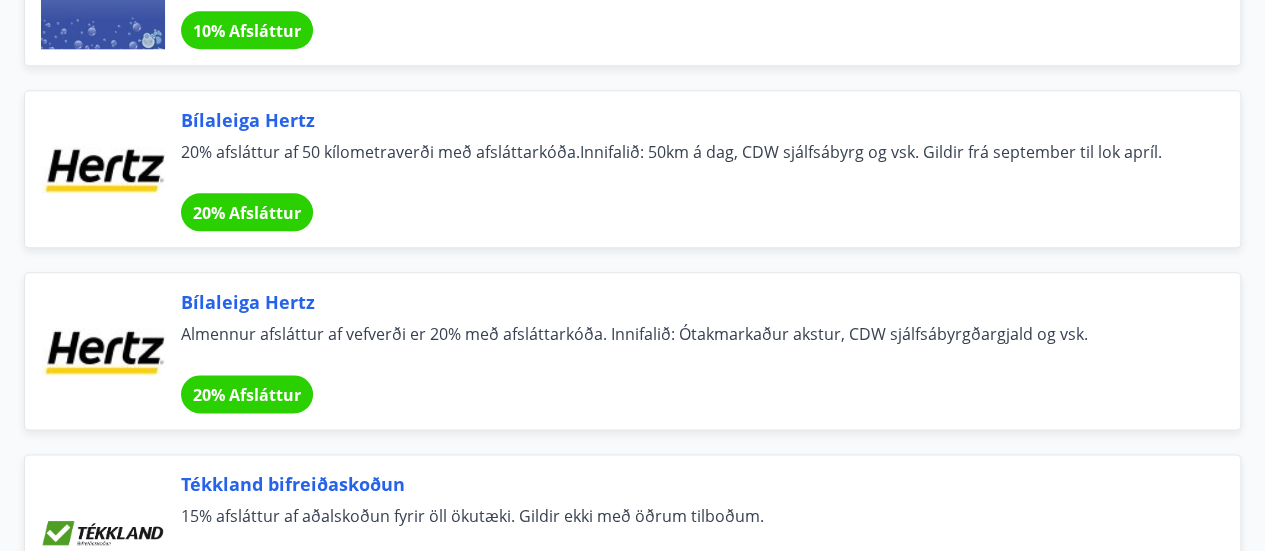 click on "Bílaleiga Hertz" at bounding box center (686, 302) 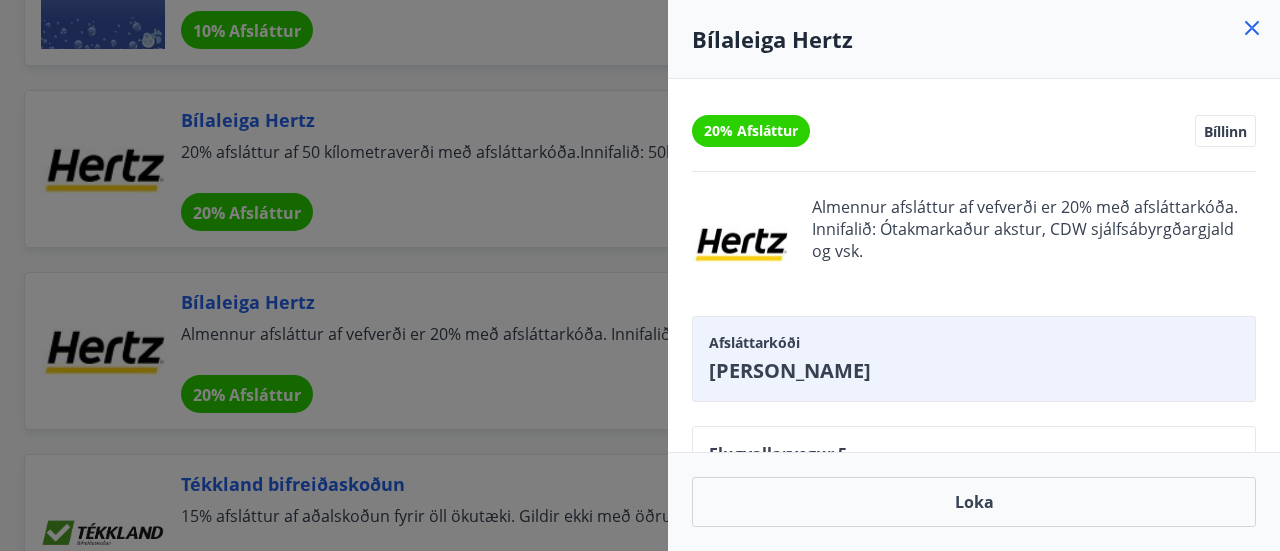 click on "FRIMANN" at bounding box center (974, 371) 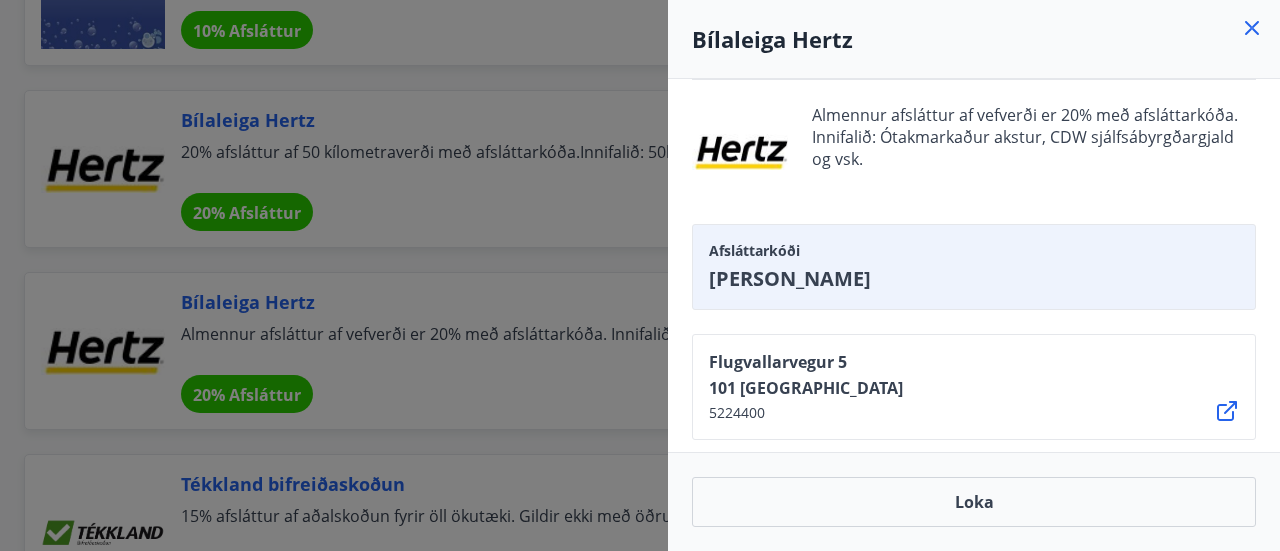 scroll, scrollTop: 149, scrollLeft: 0, axis: vertical 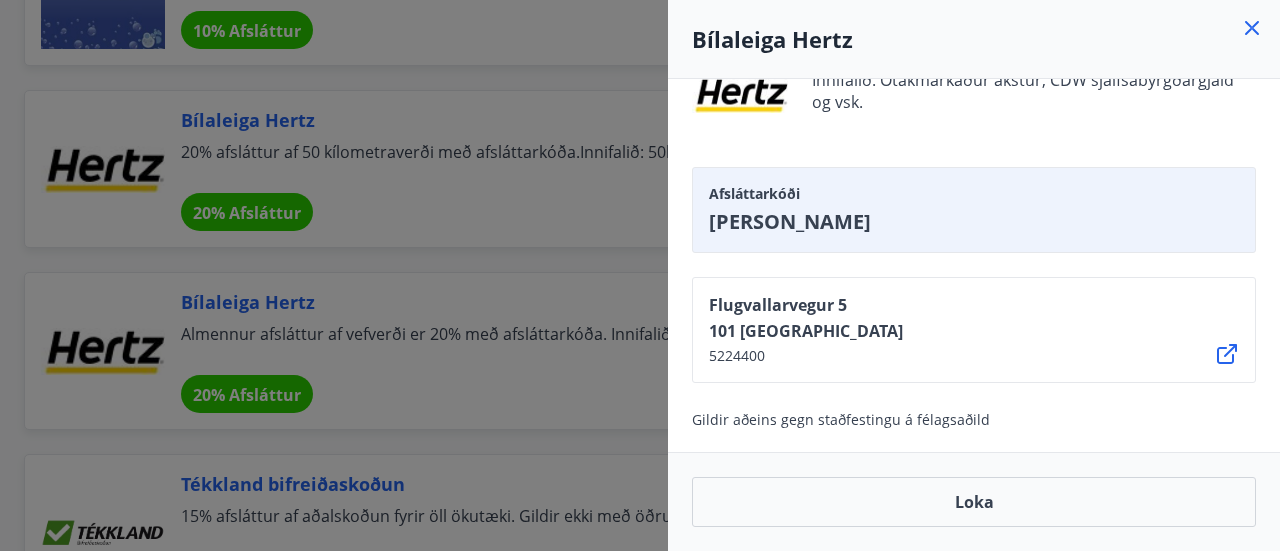 click 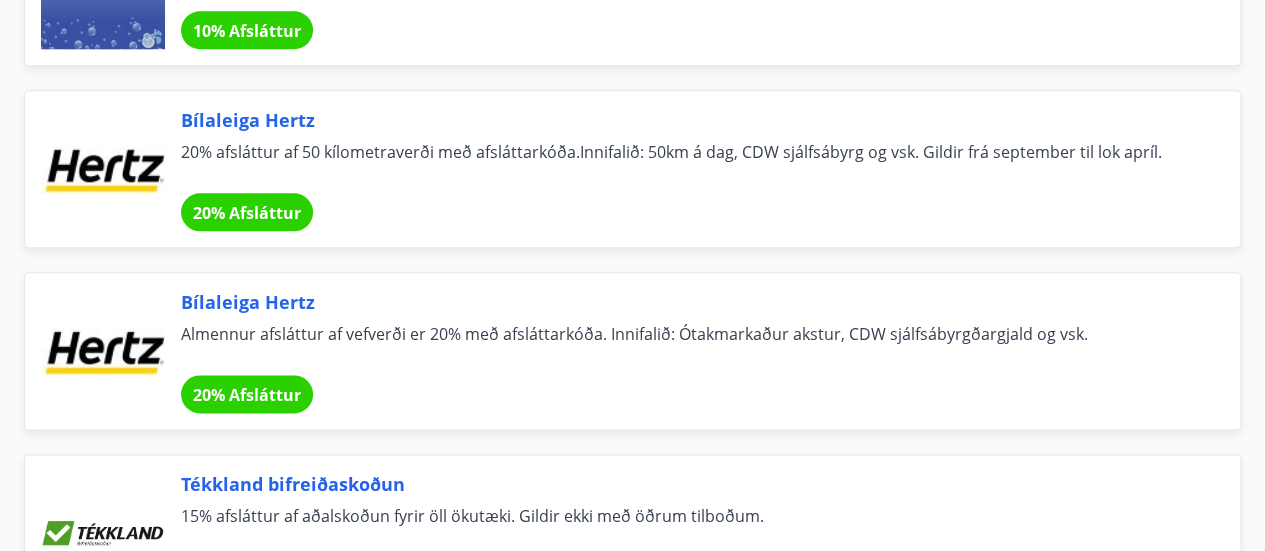 click on "Bílaleiga Hertz" at bounding box center (686, 120) 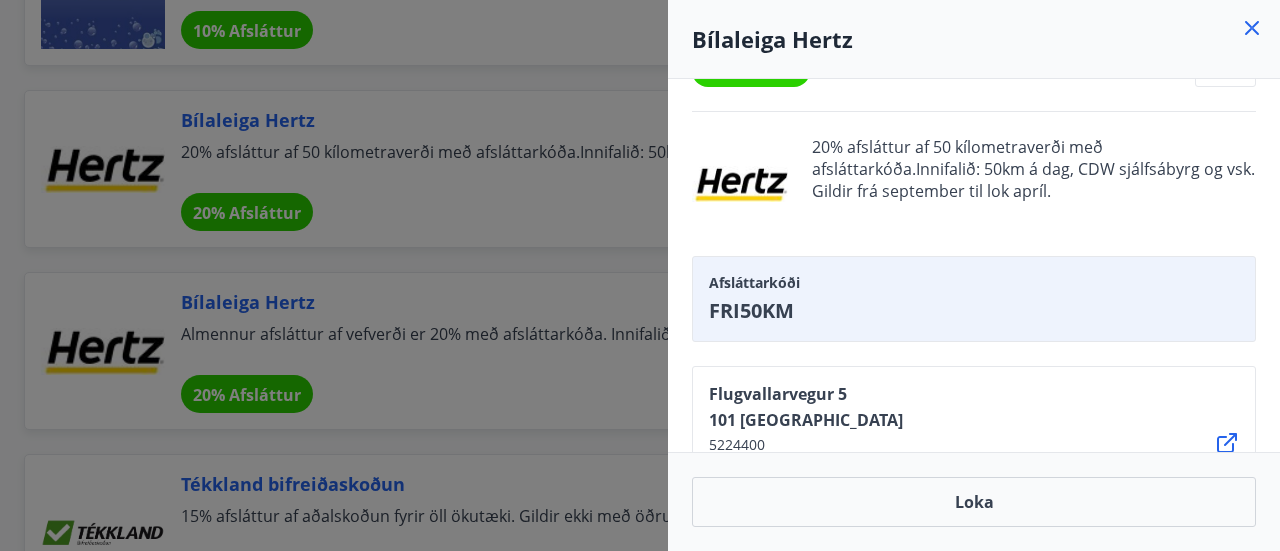 scroll, scrollTop: 58, scrollLeft: 0, axis: vertical 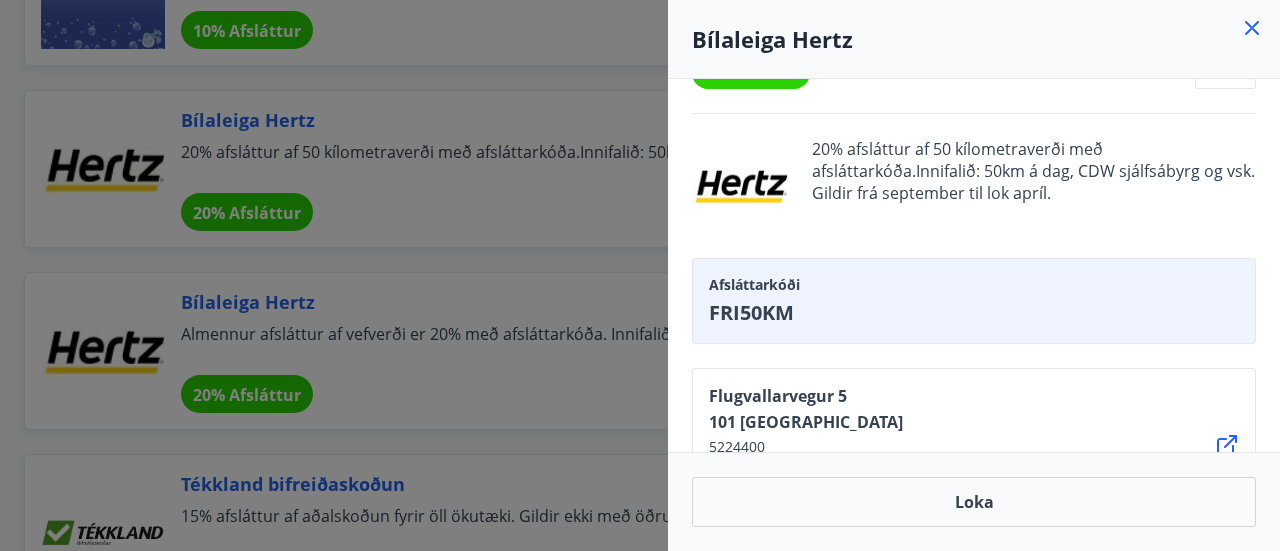click at bounding box center [640, 275] 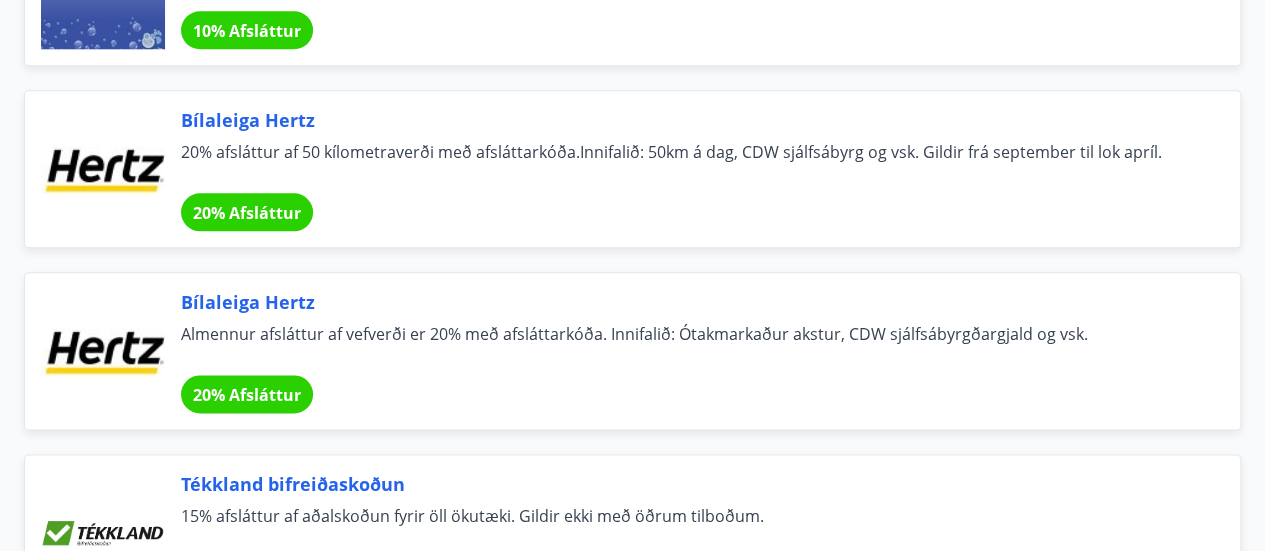 click on "Bílaleiga Hertz" at bounding box center (686, 302) 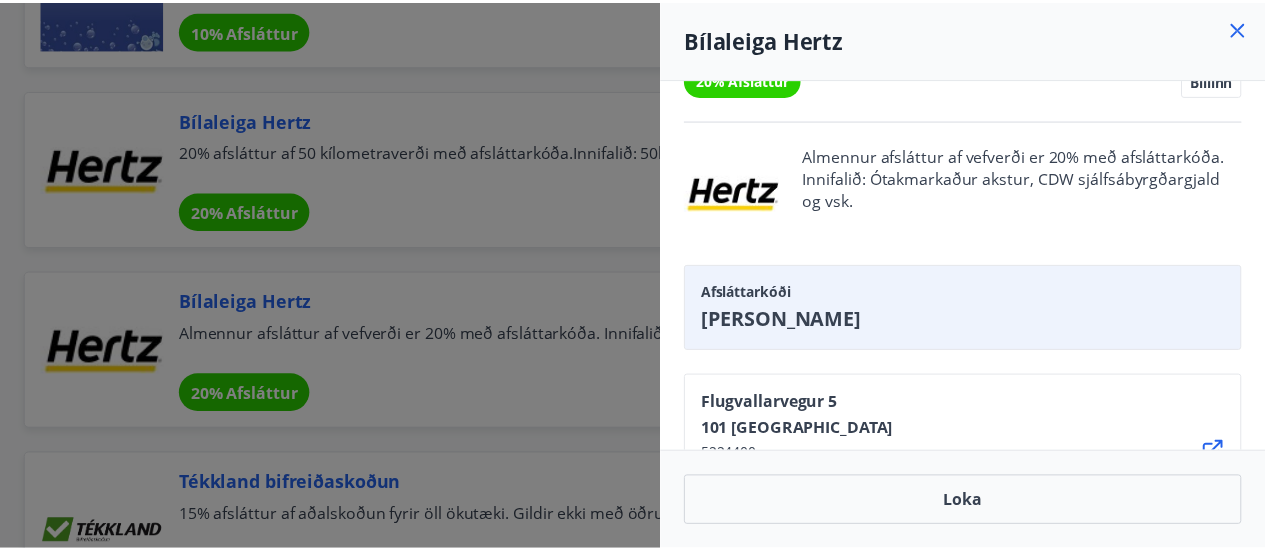 scroll, scrollTop: 149, scrollLeft: 0, axis: vertical 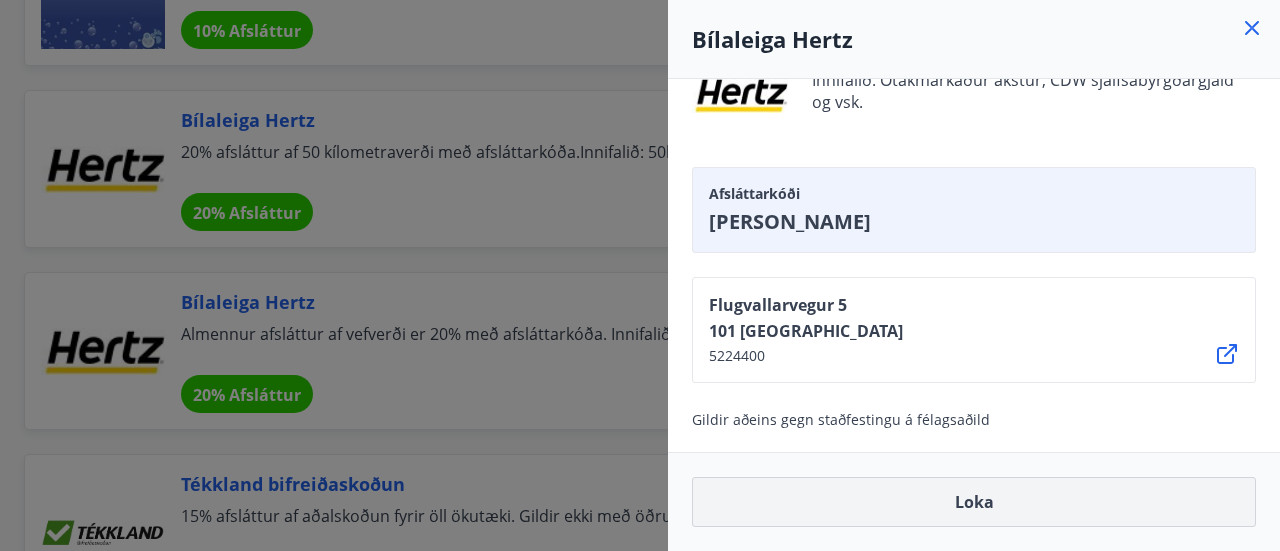 click on "Loka" at bounding box center [974, 502] 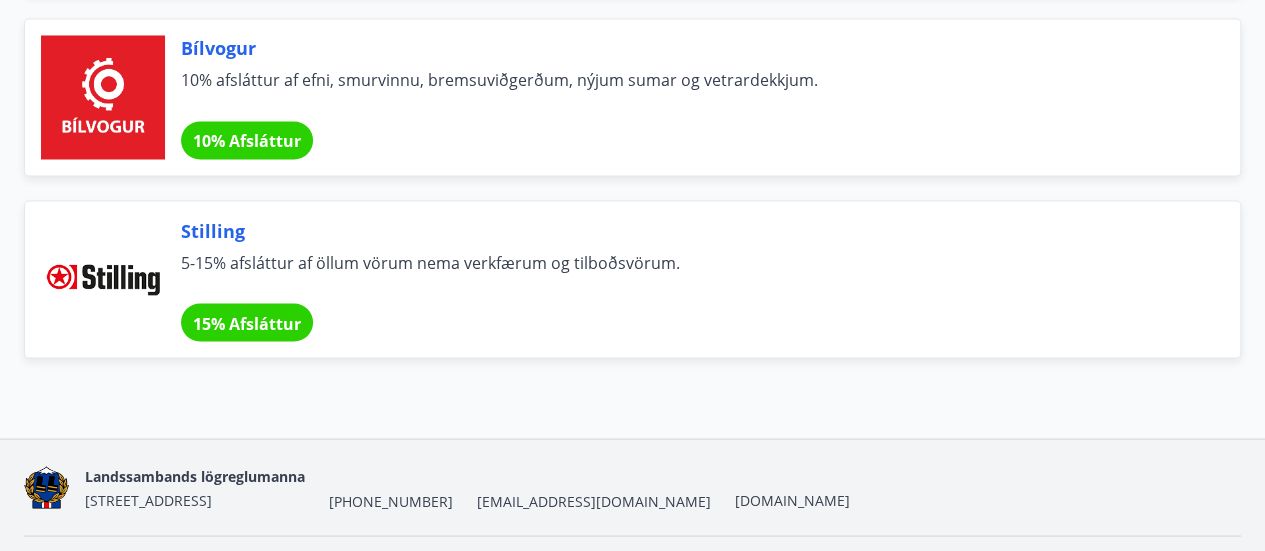 scroll, scrollTop: 13103, scrollLeft: 0, axis: vertical 